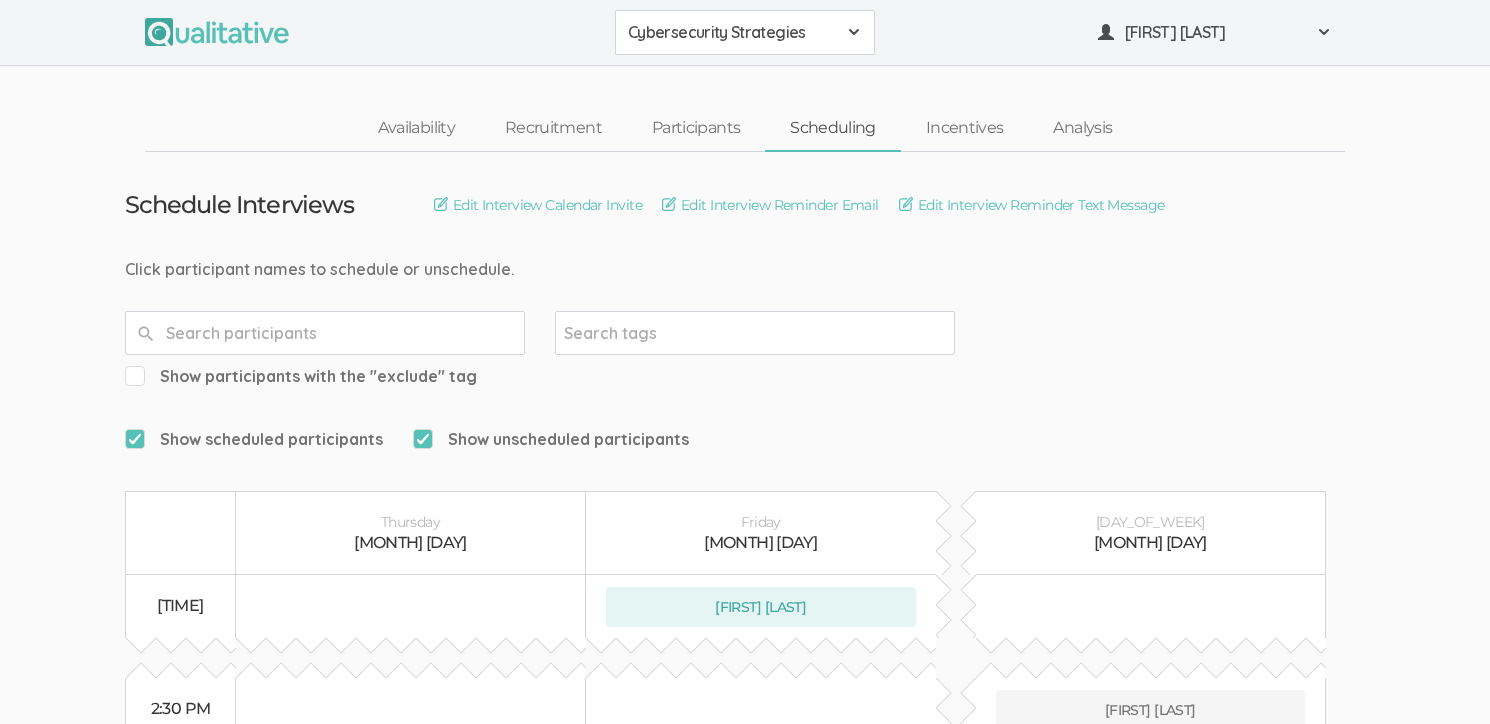 scroll, scrollTop: 0, scrollLeft: 0, axis: both 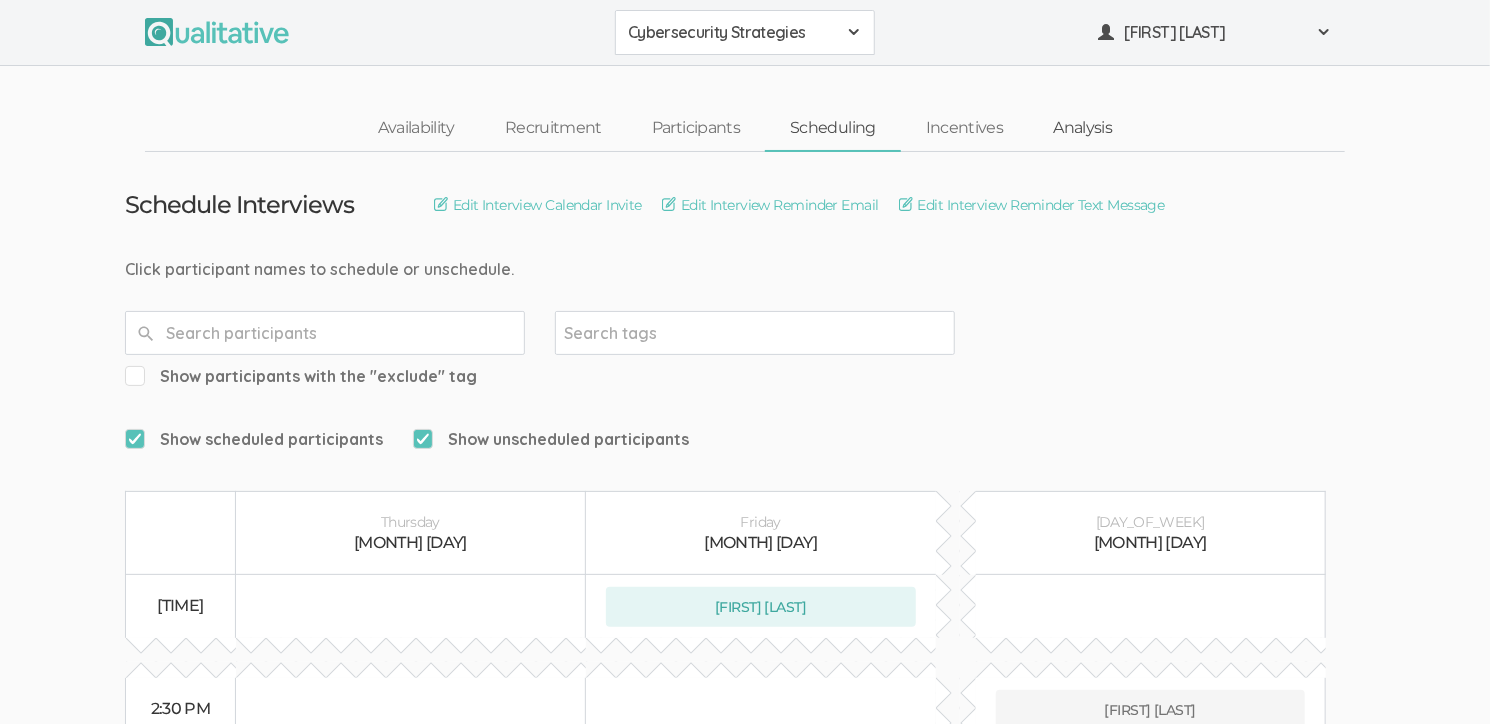 click on "Analysis" at bounding box center [1082, 128] 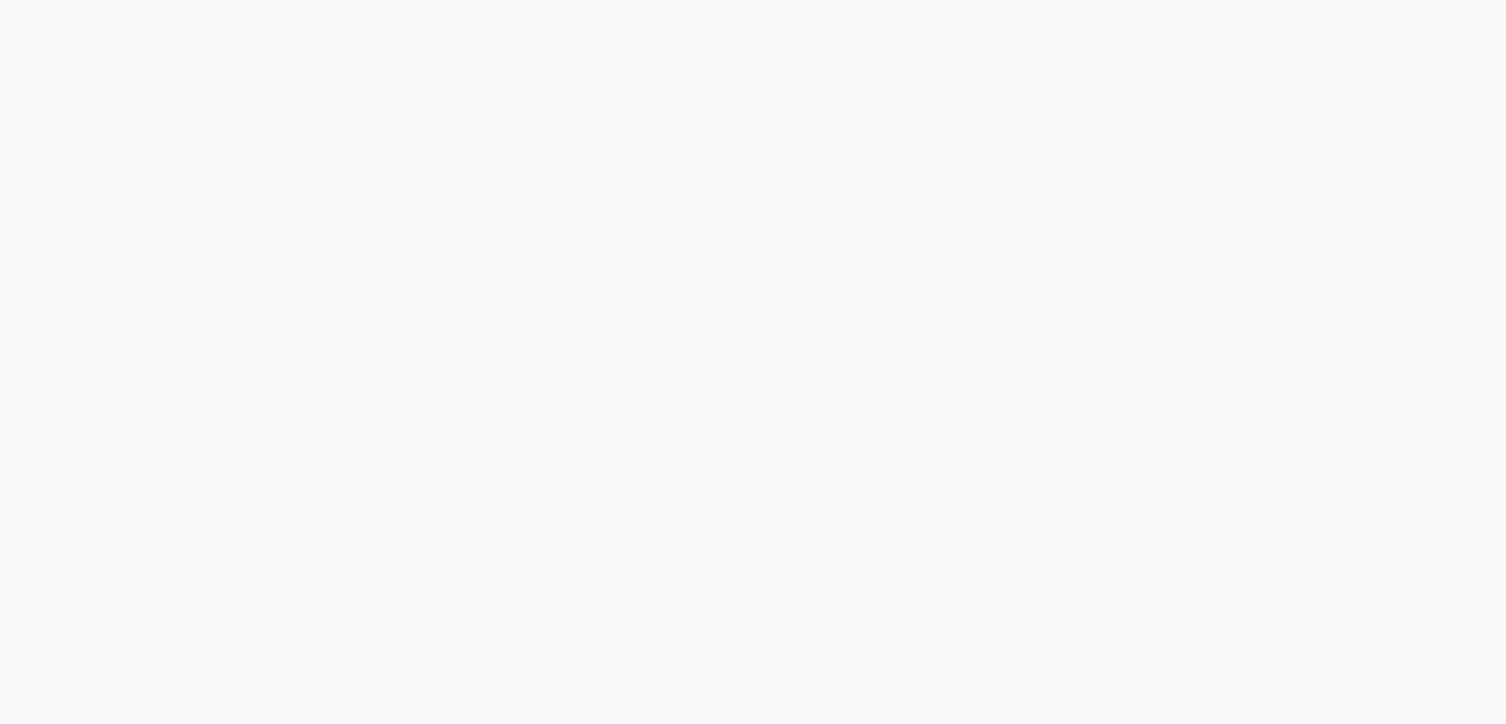 scroll, scrollTop: 0, scrollLeft: 0, axis: both 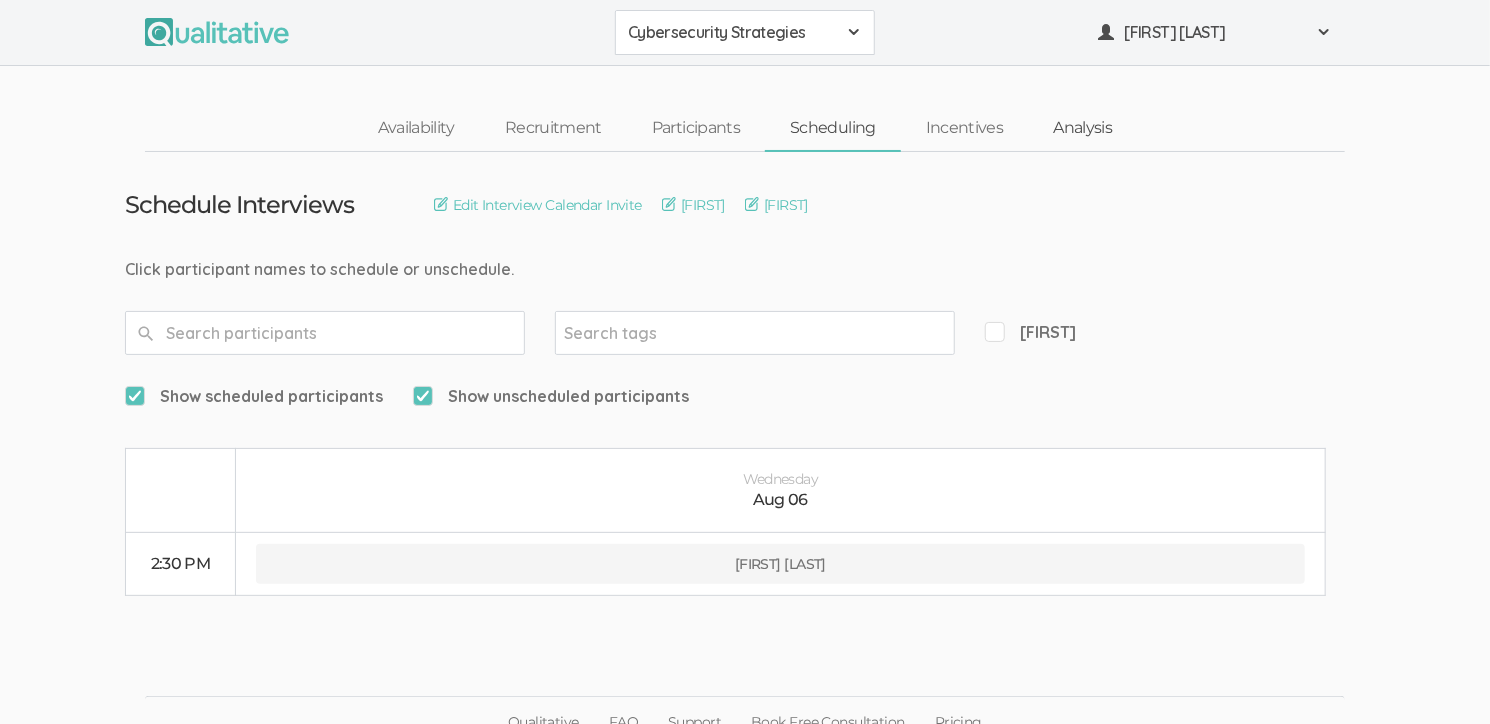 click on "Analysis" at bounding box center [1082, 128] 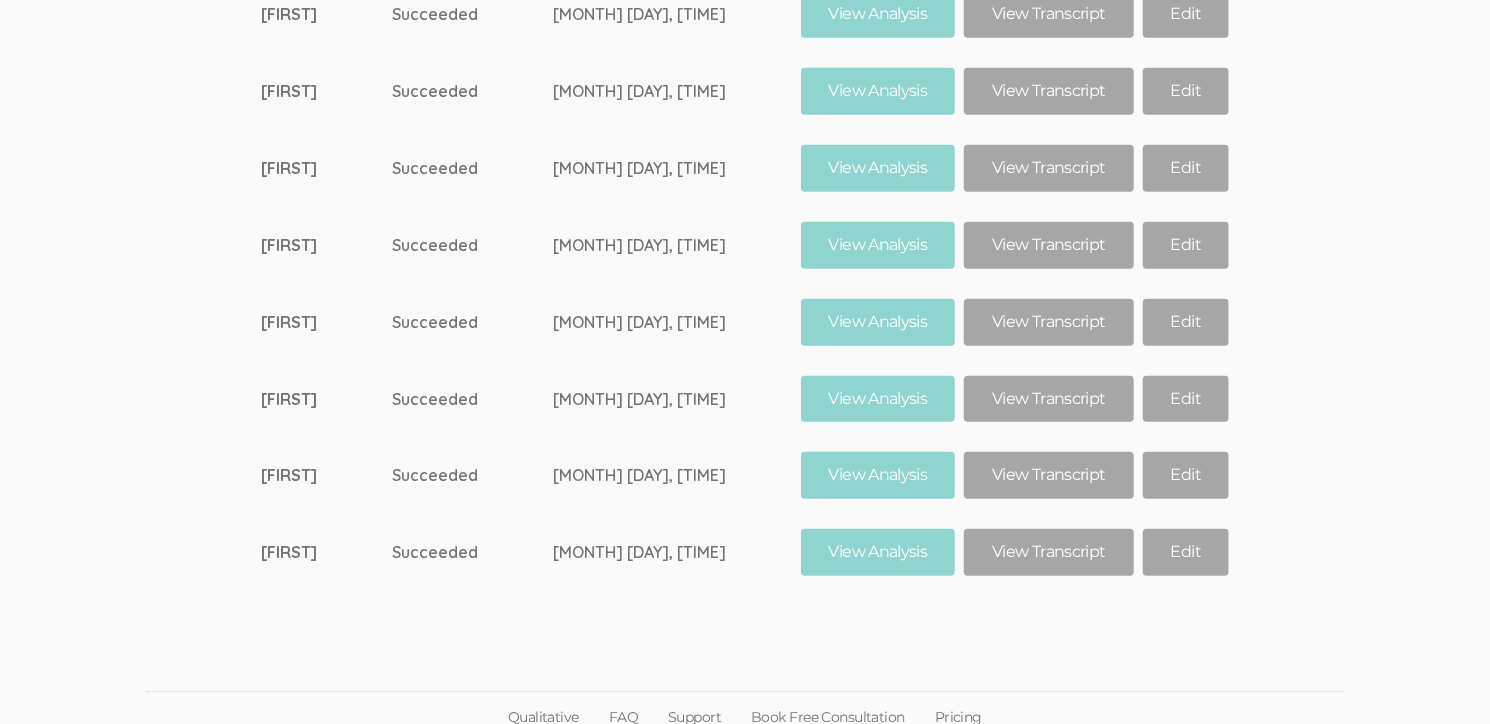 scroll, scrollTop: 760, scrollLeft: 0, axis: vertical 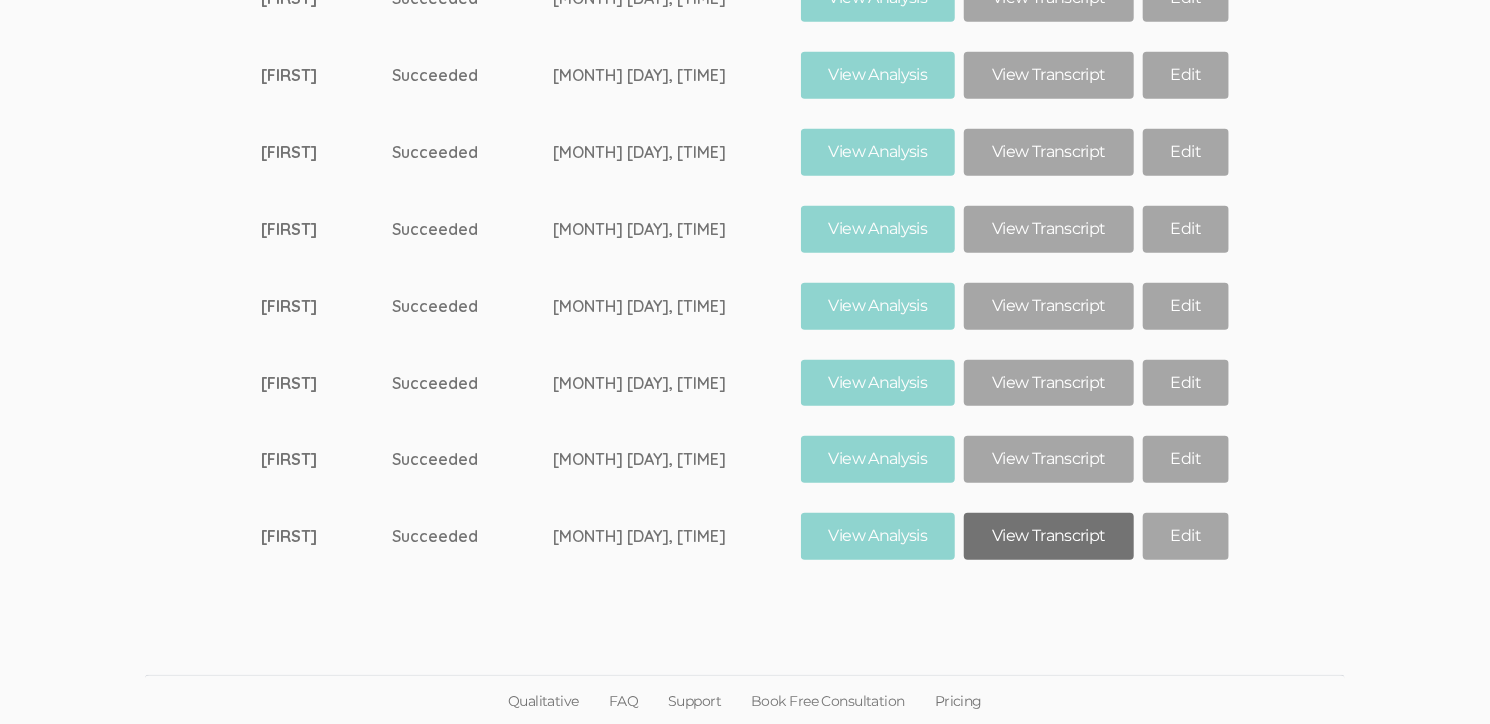 click on "View Transcript" at bounding box center (1048, 536) 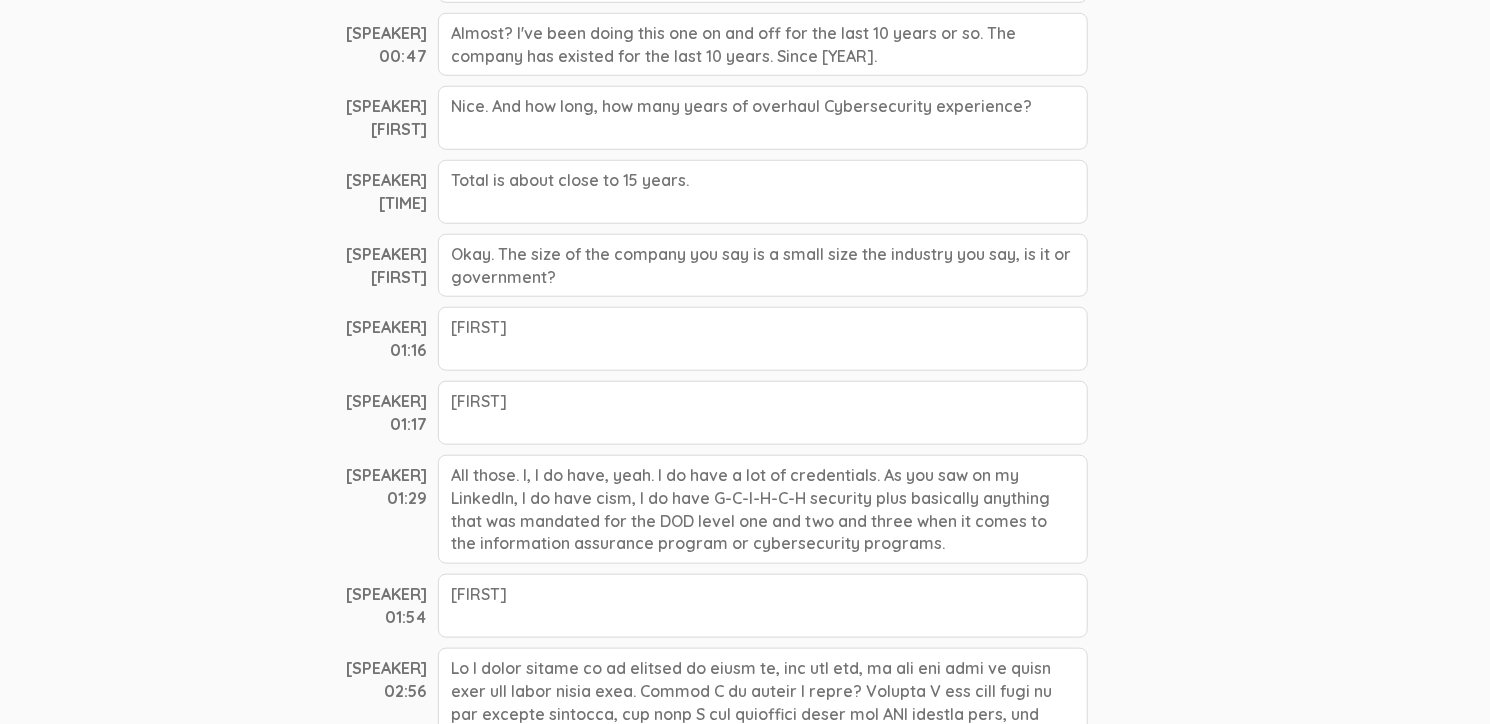 scroll, scrollTop: 0, scrollLeft: 0, axis: both 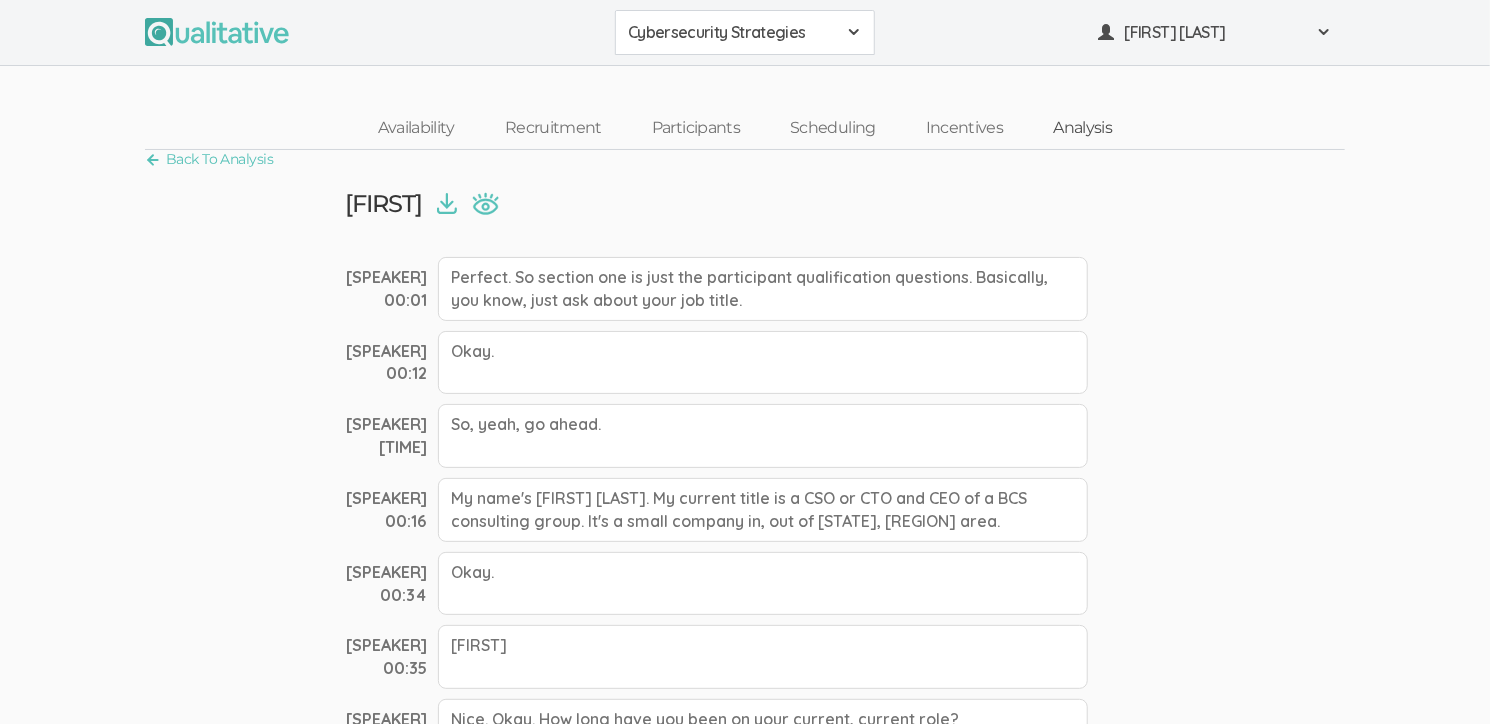 click on "Analysis" at bounding box center (1082, 128) 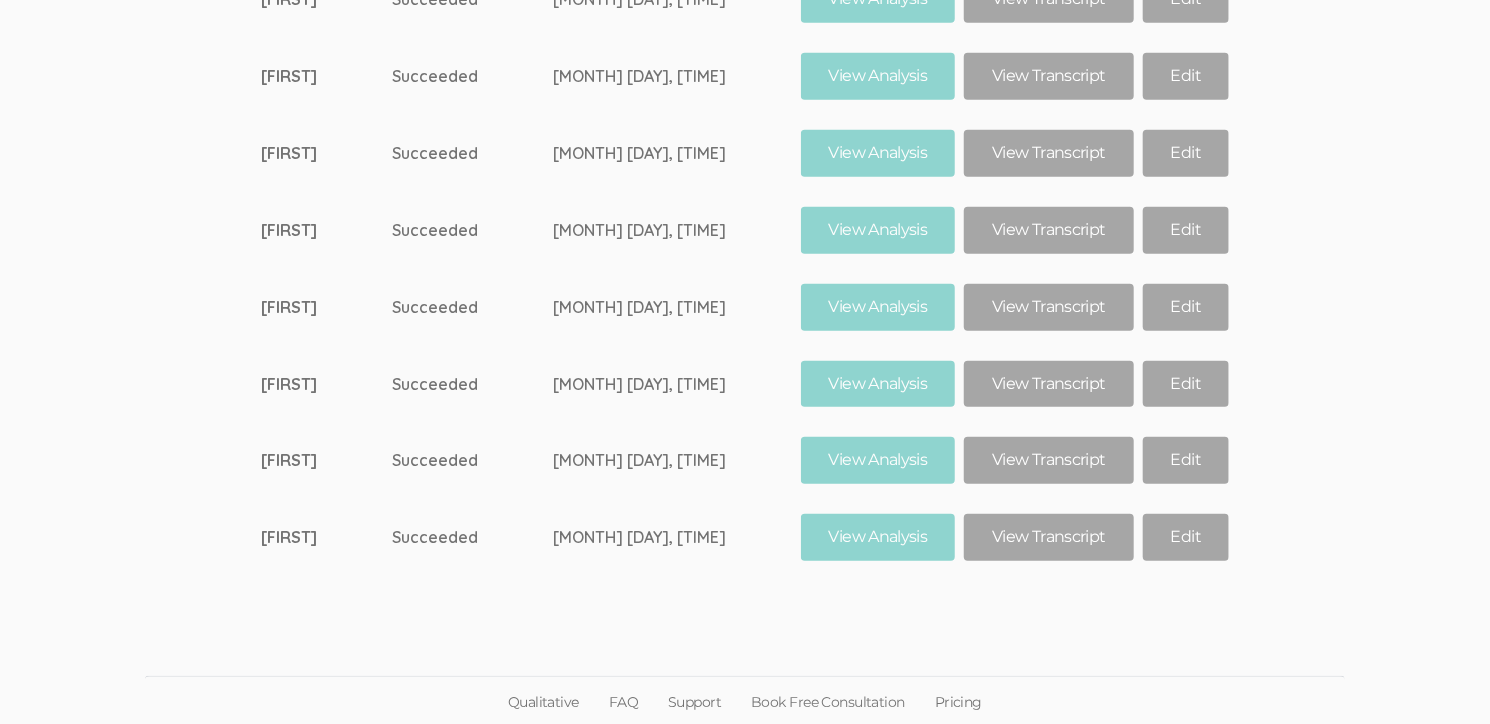 scroll, scrollTop: 760, scrollLeft: 0, axis: vertical 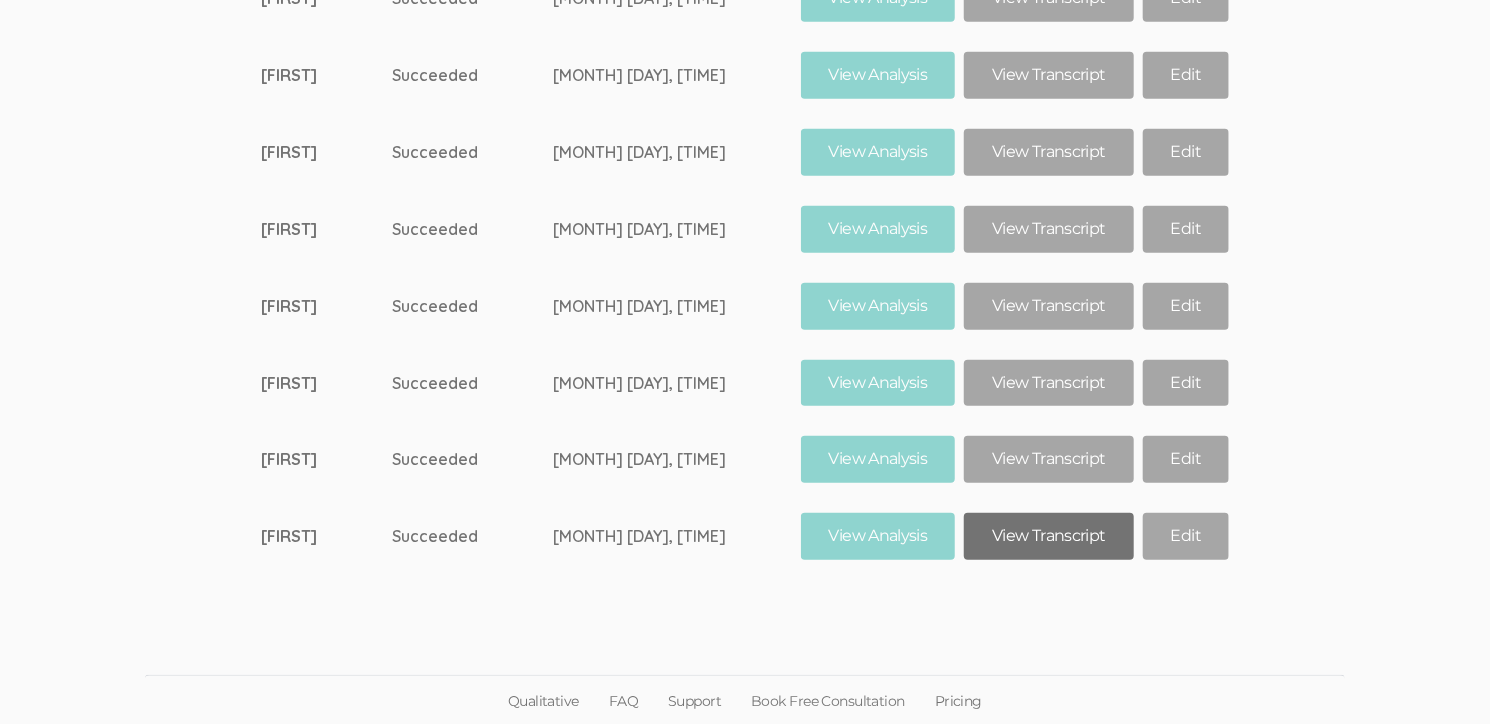 click on "View Transcript" at bounding box center (1048, 536) 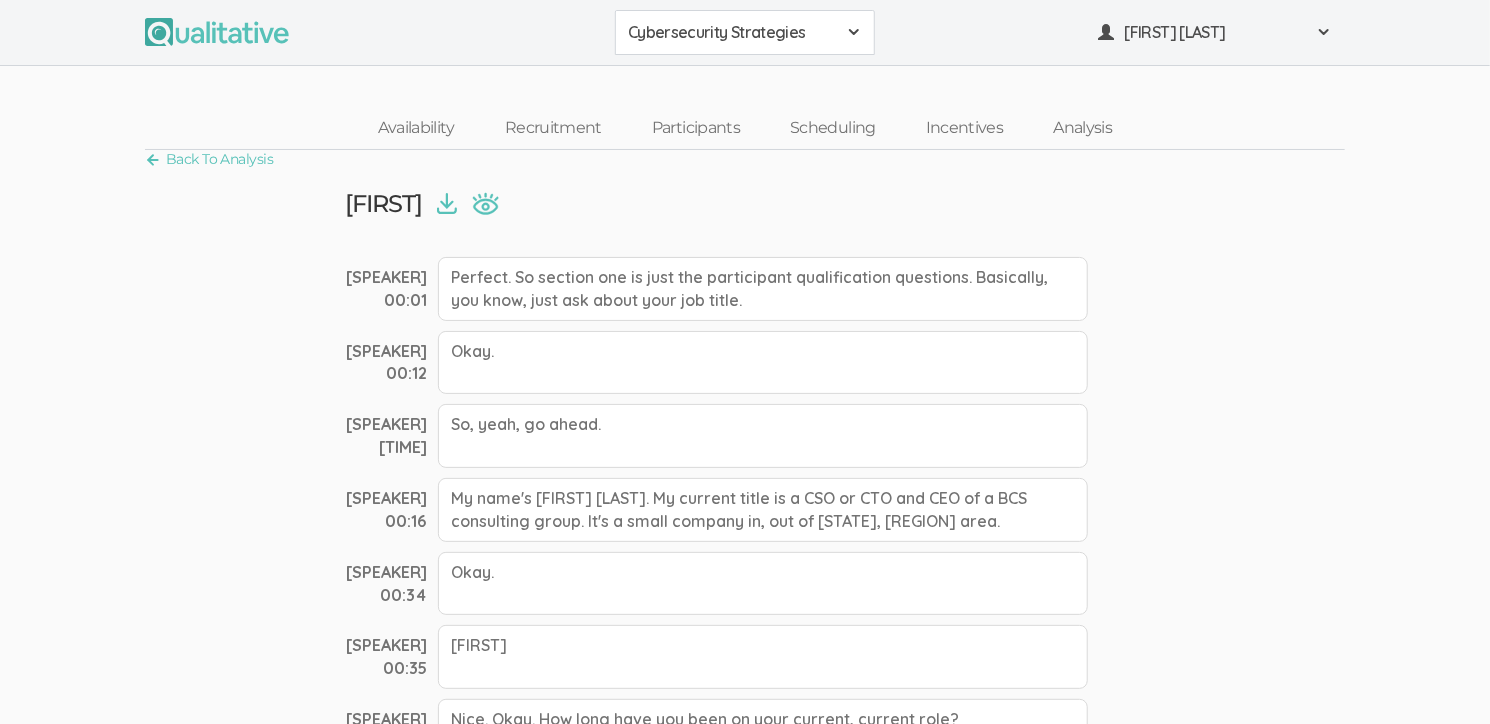 click at bounding box center [447, 204] 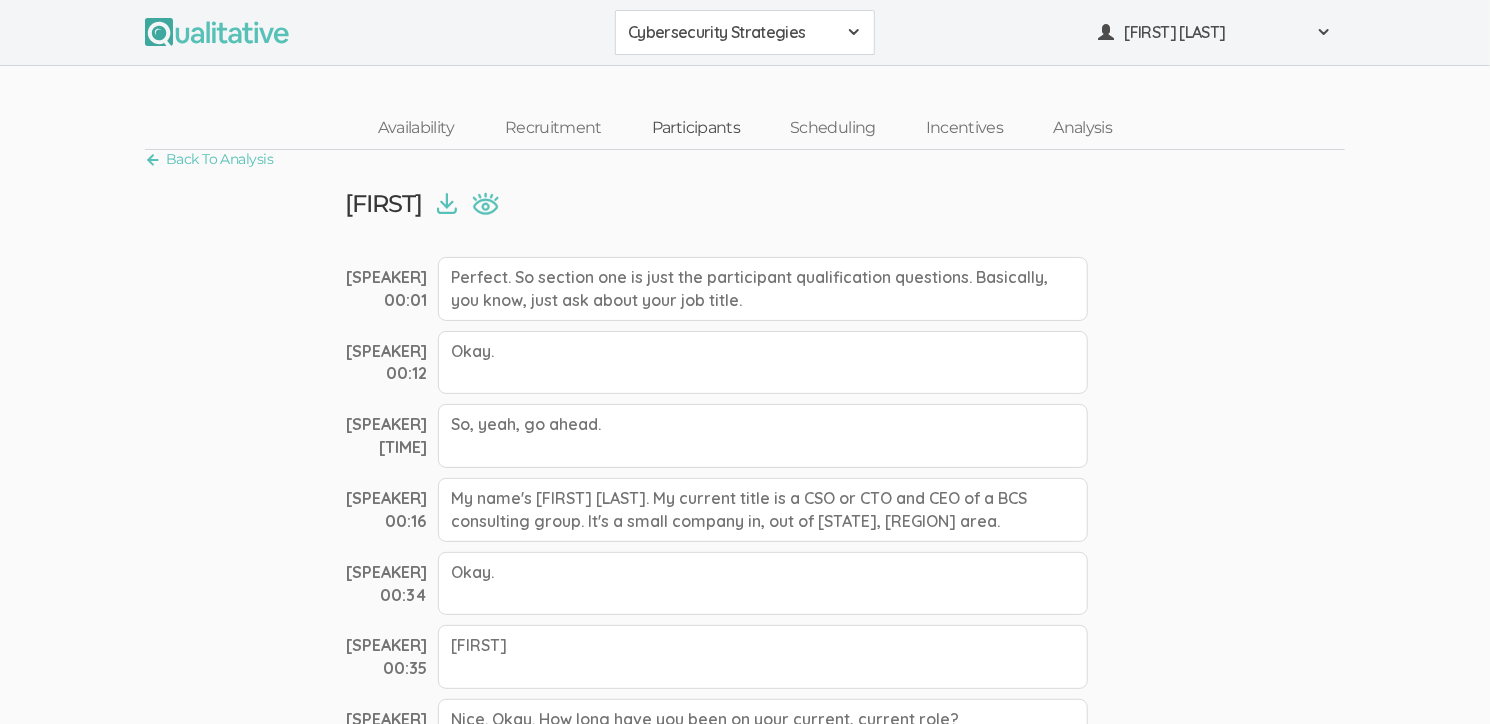 click on "Participants" at bounding box center (696, 128) 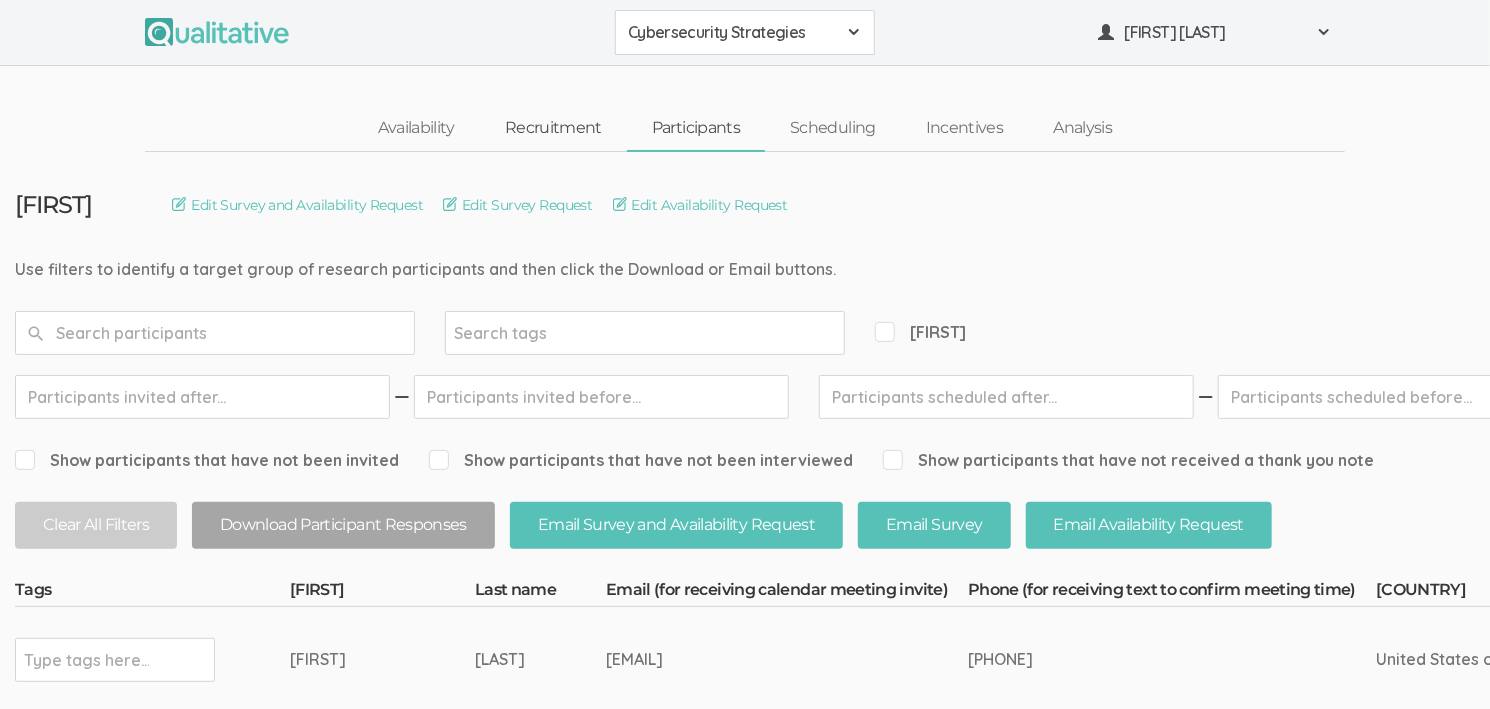 click on "Recruitment" at bounding box center (553, 128) 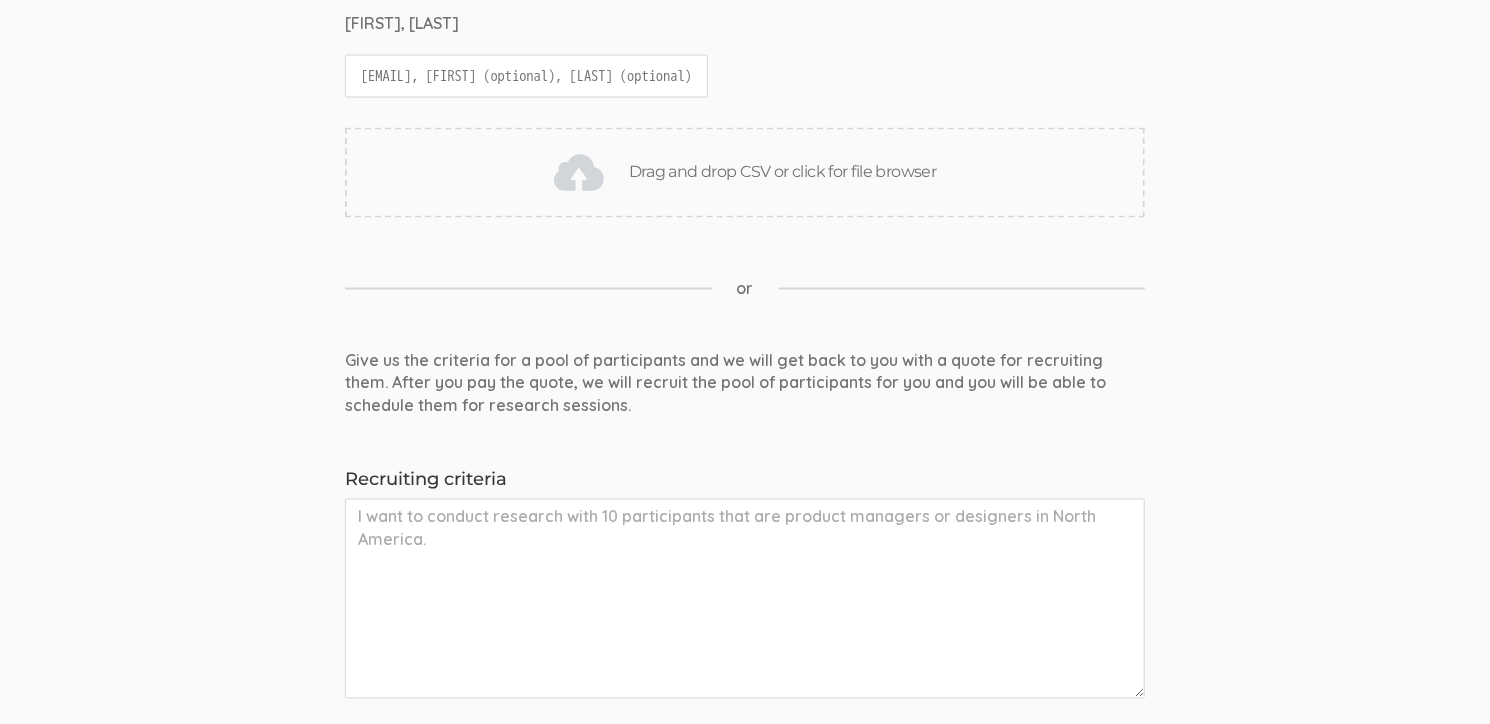 scroll, scrollTop: 1476, scrollLeft: 0, axis: vertical 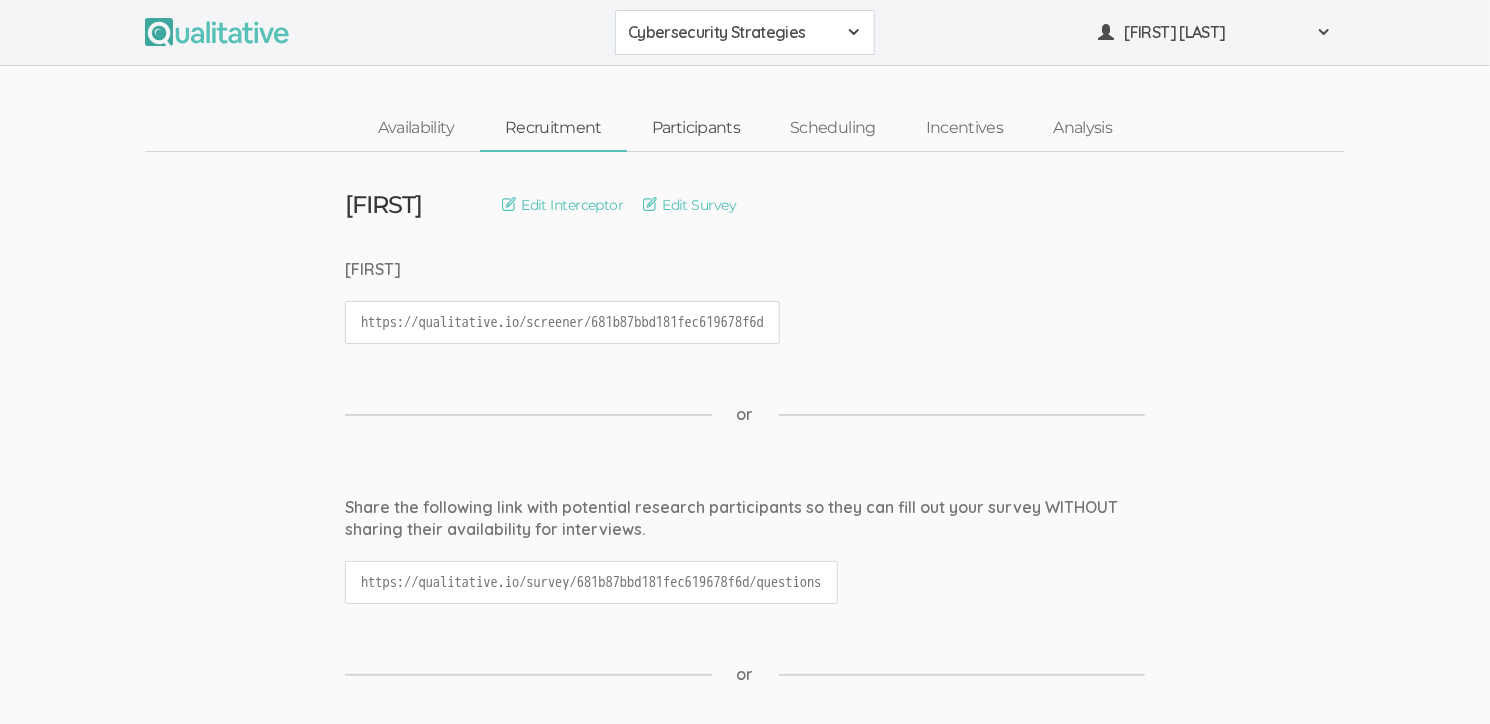 click on "Participants" at bounding box center (696, 128) 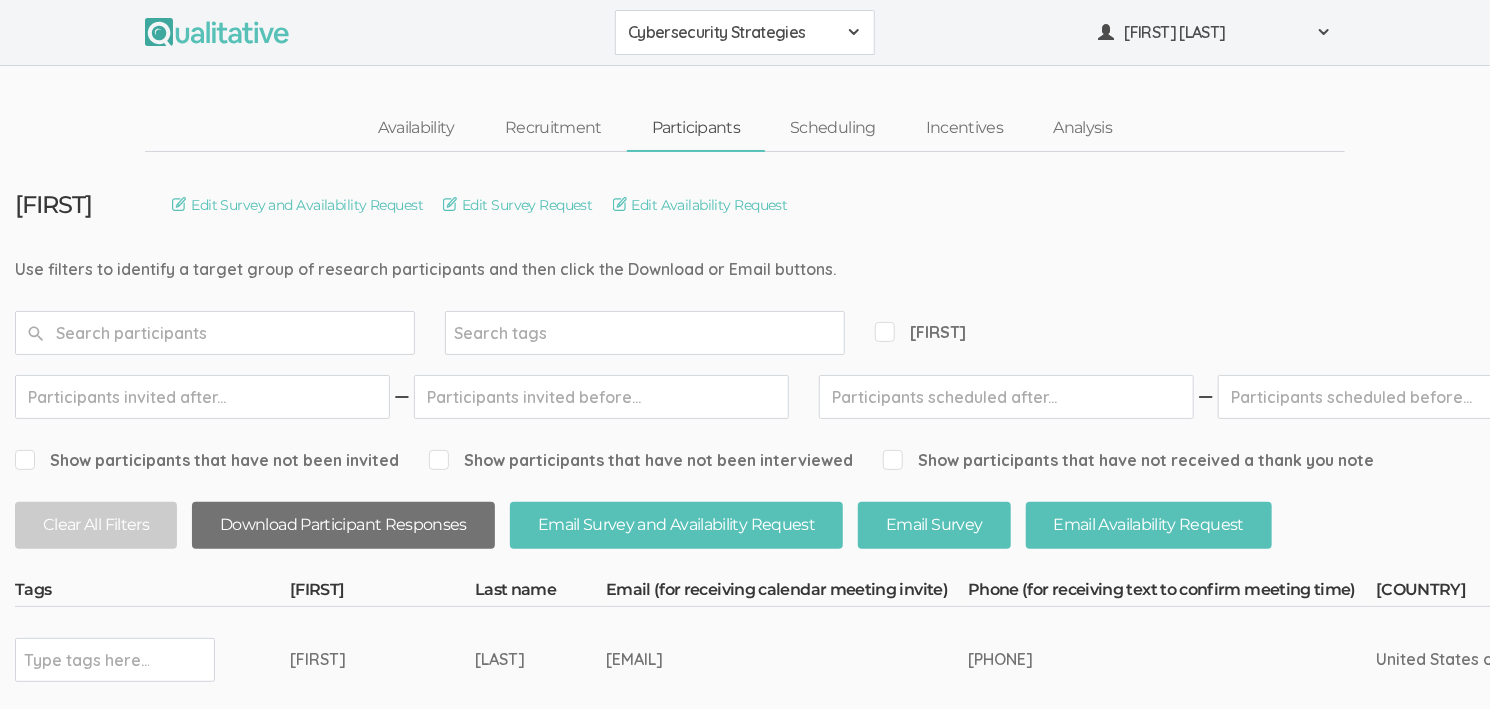 click on "Download Participant Responses" at bounding box center (343, 525) 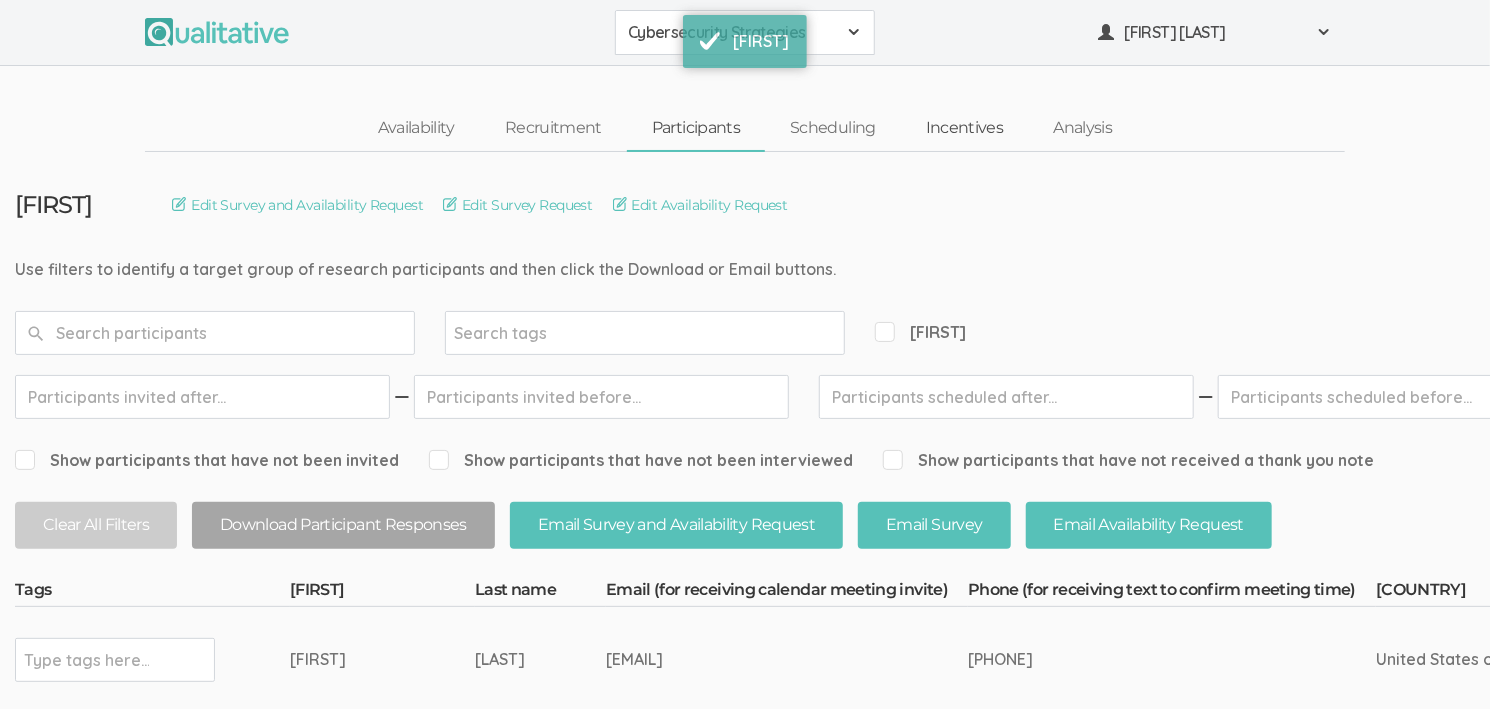 click on "Incentives" at bounding box center (965, 128) 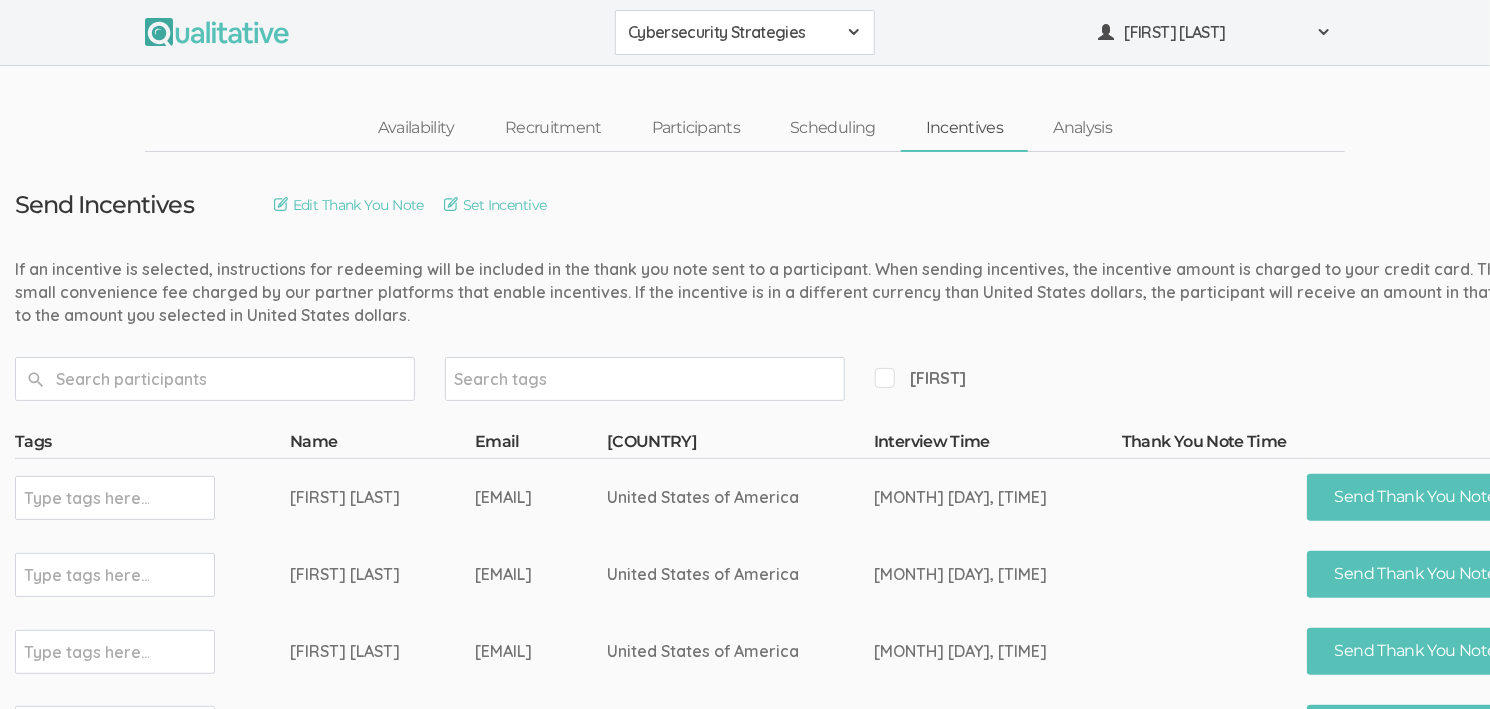 scroll, scrollTop: 0, scrollLeft: 176, axis: horizontal 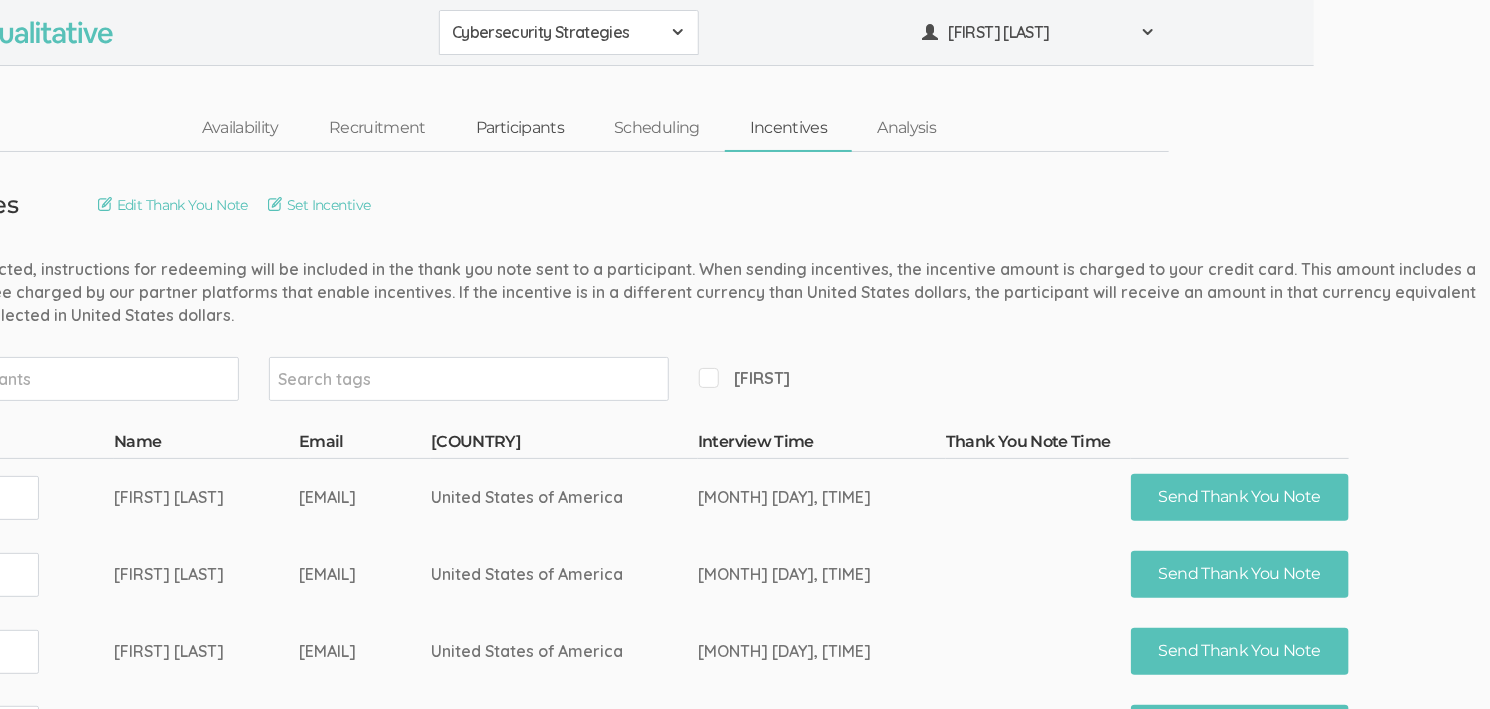 click on "Participants" at bounding box center (520, 128) 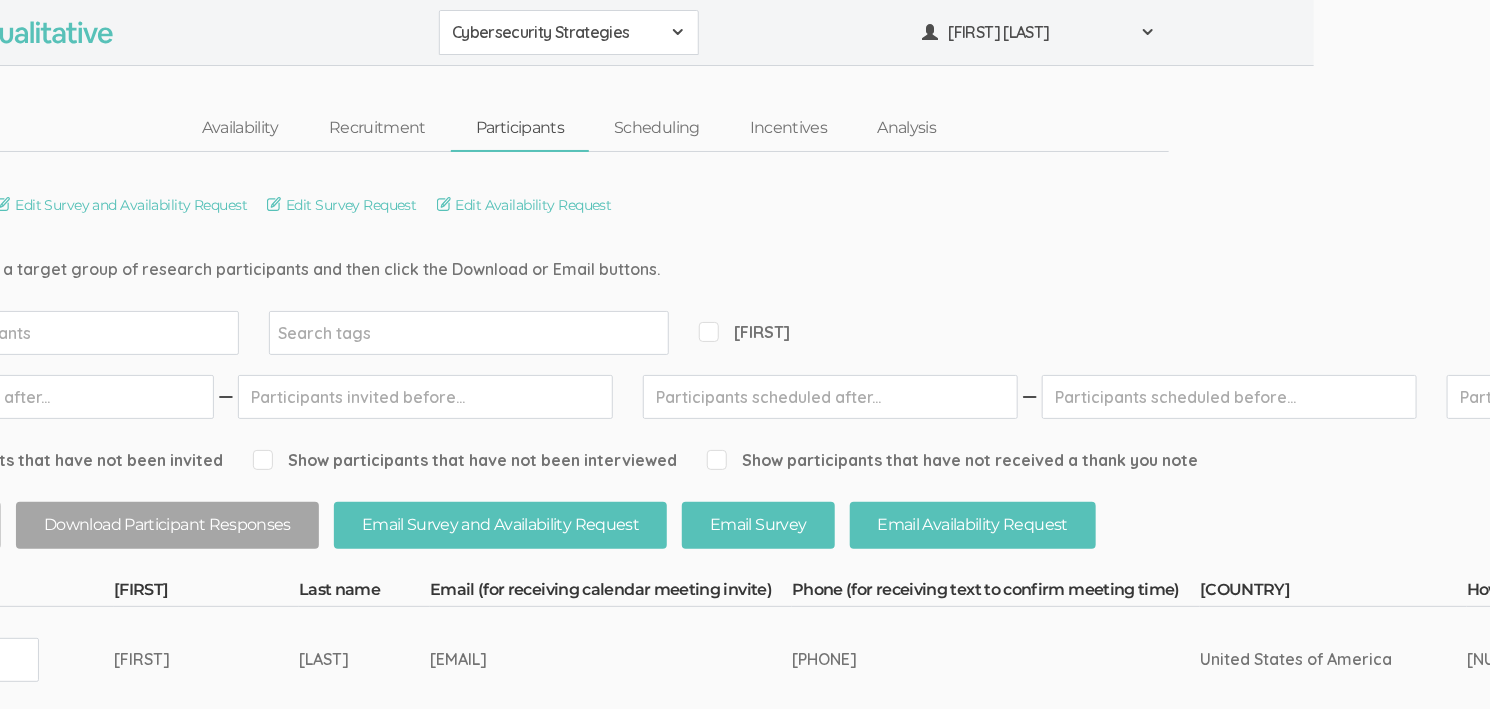 scroll, scrollTop: 0, scrollLeft: 0, axis: both 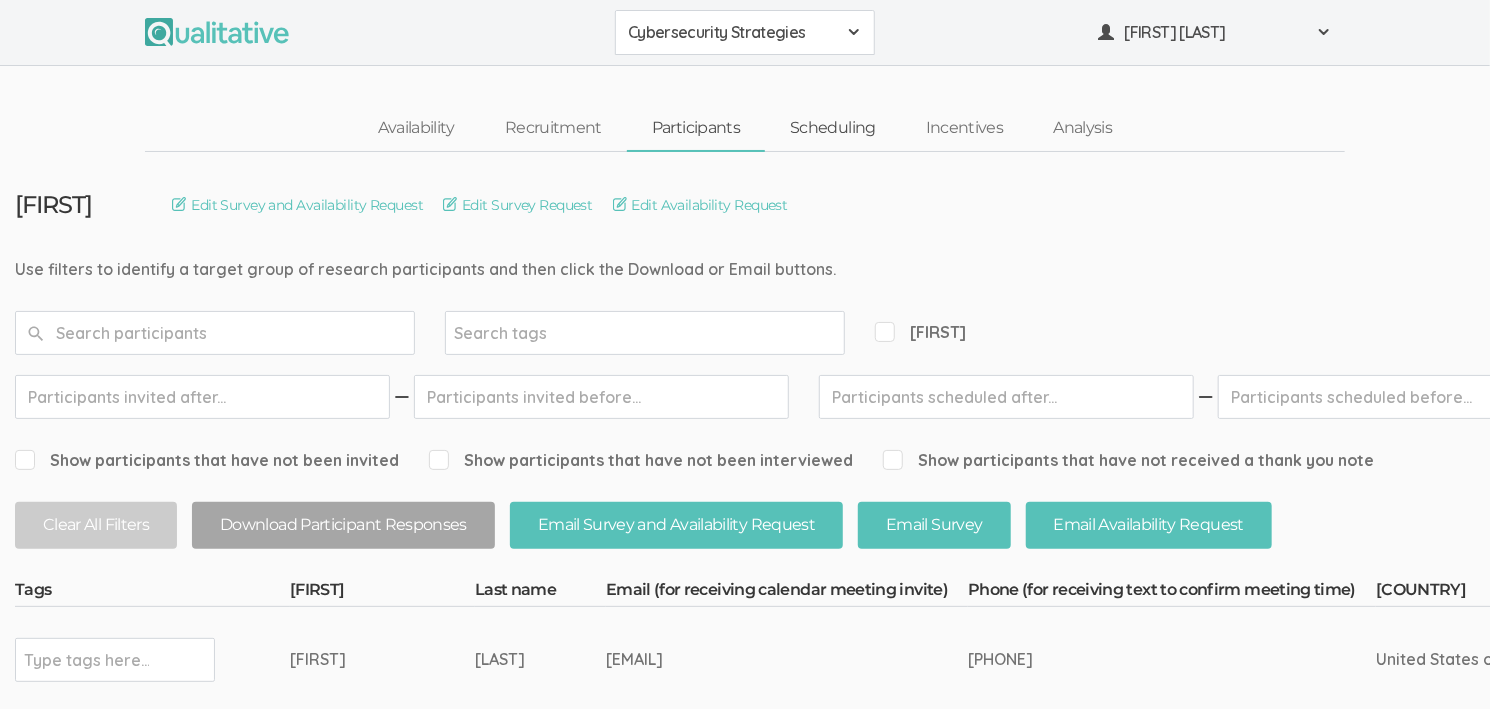 click on "Scheduling" at bounding box center (833, 128) 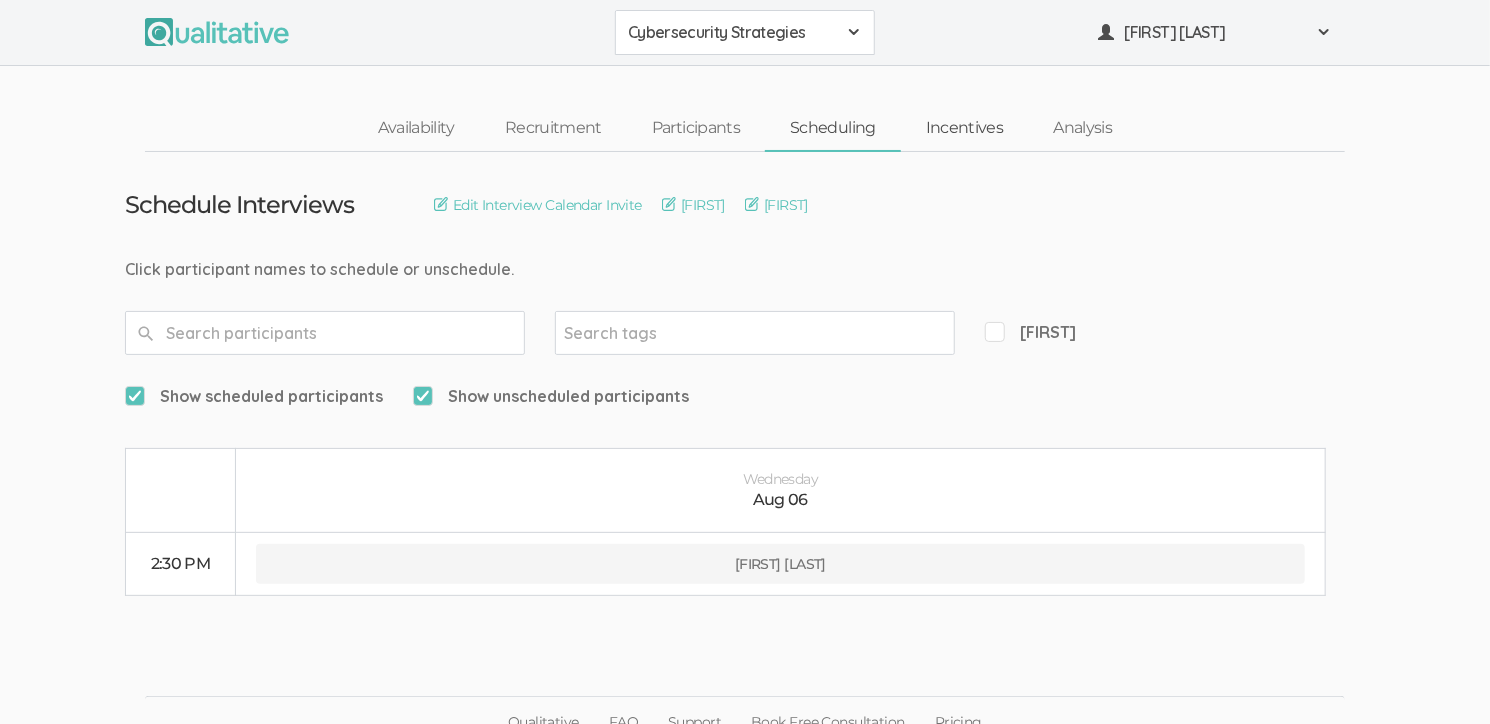click on "Incentives" at bounding box center [965, 128] 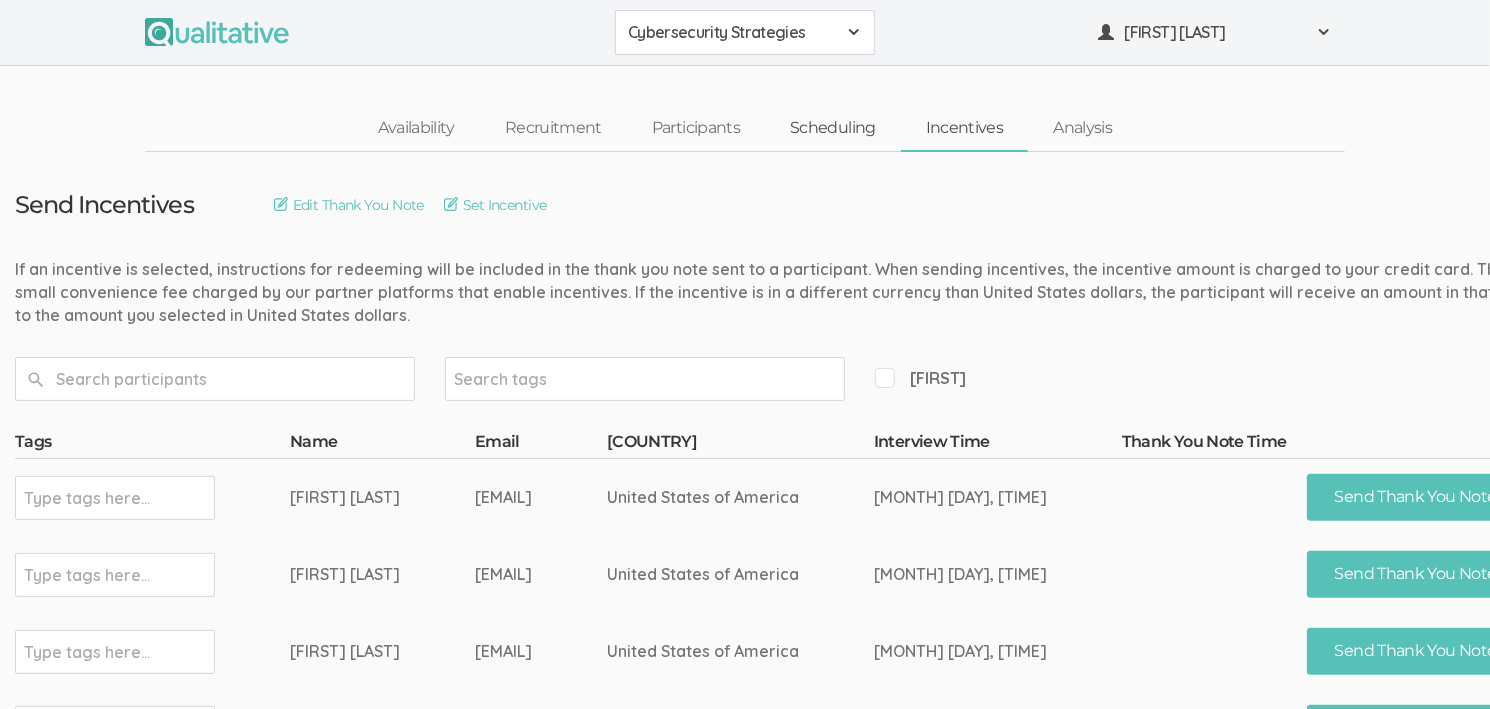 click on "Scheduling" at bounding box center [833, 128] 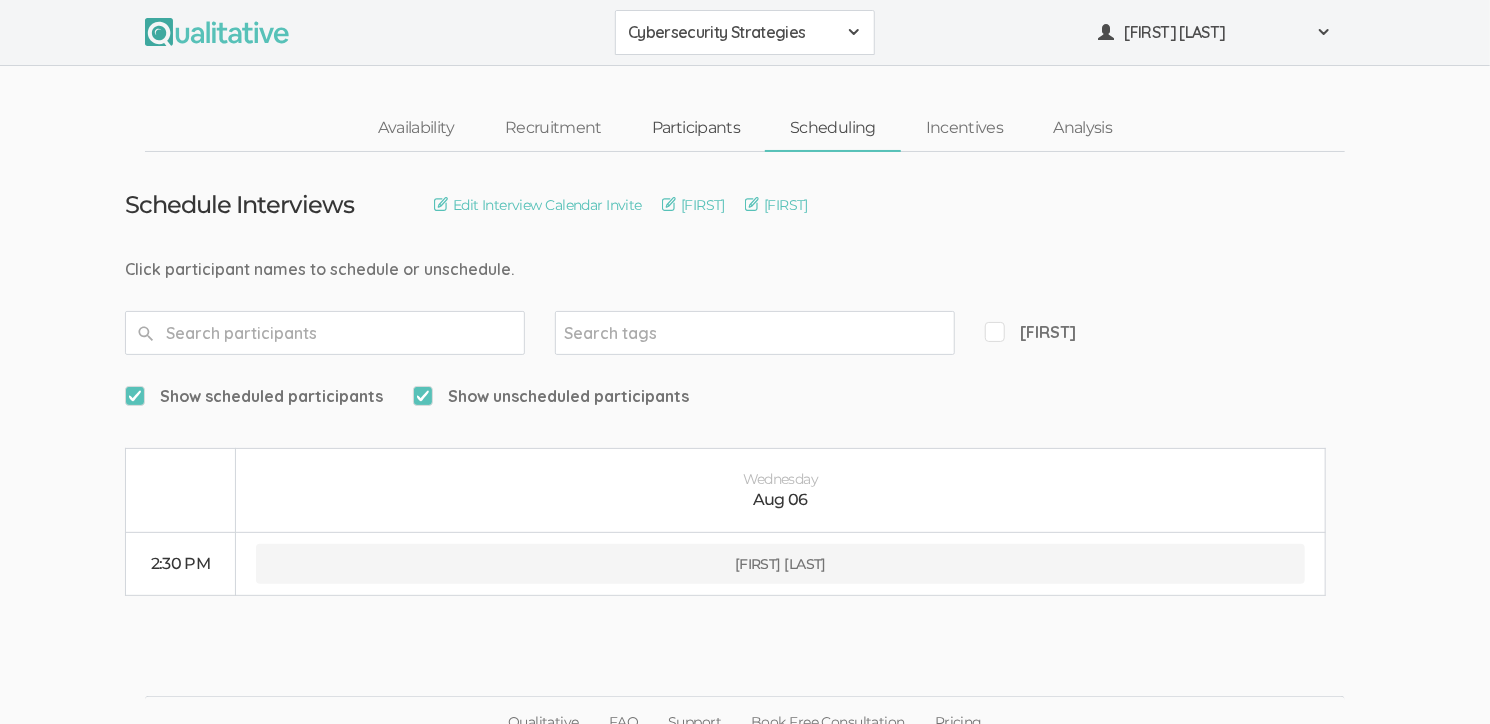 click on "Participants" at bounding box center (696, 128) 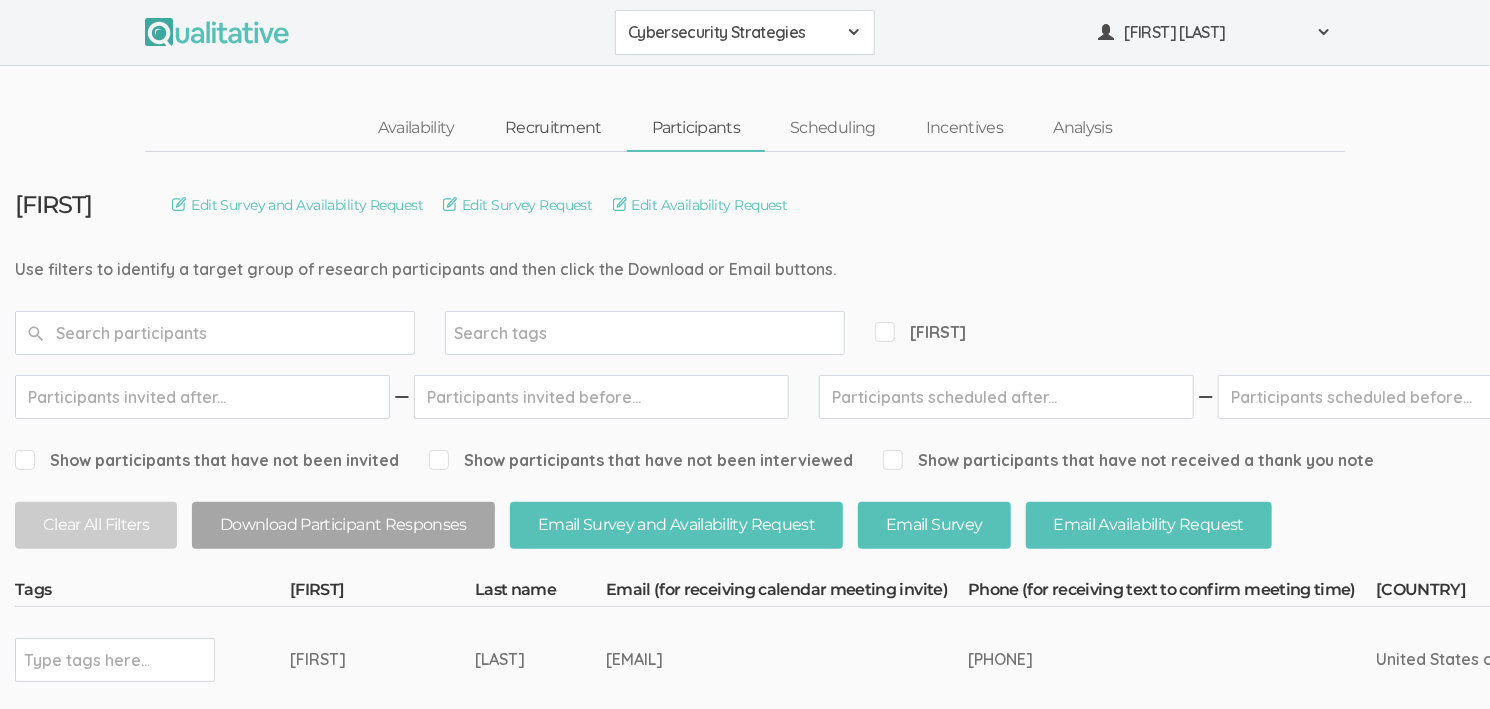 click on "Recruitment" at bounding box center (553, 128) 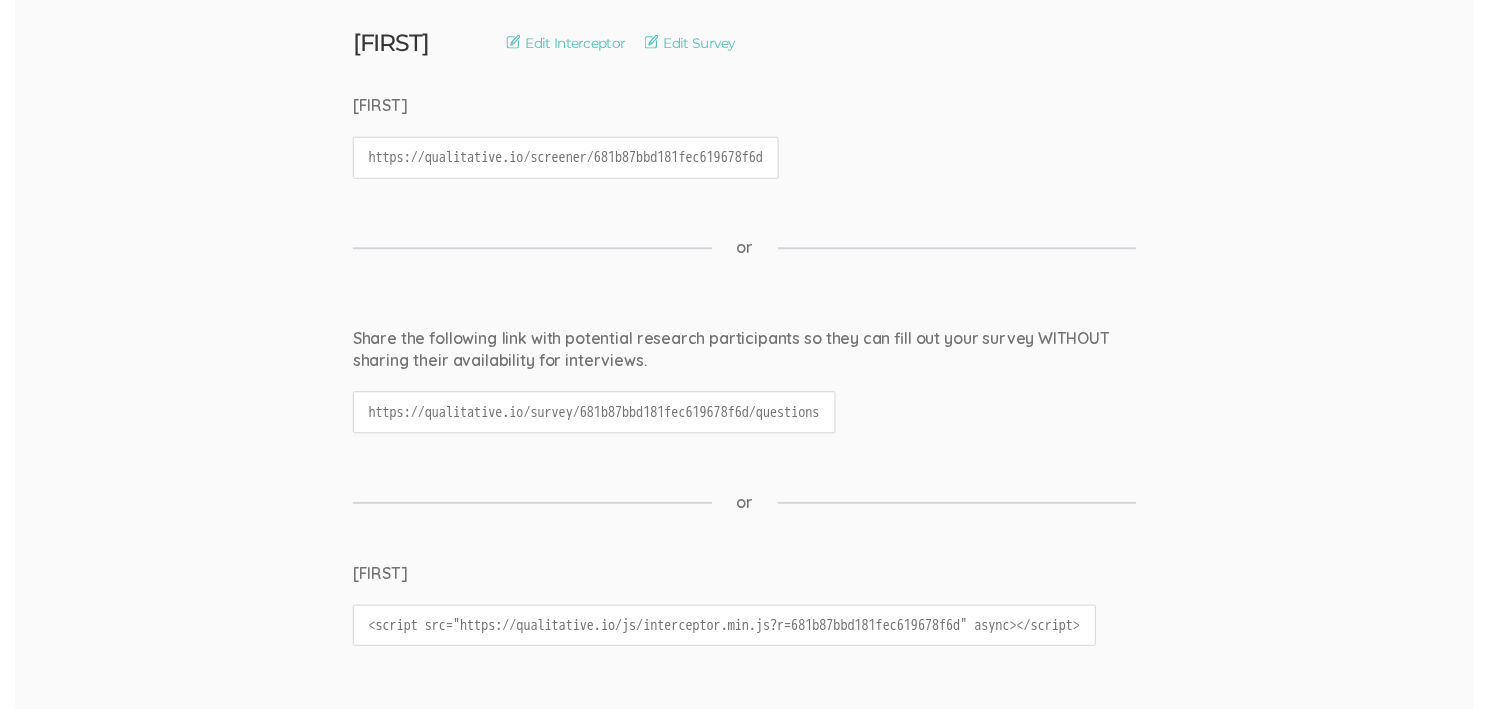 scroll, scrollTop: 0, scrollLeft: 0, axis: both 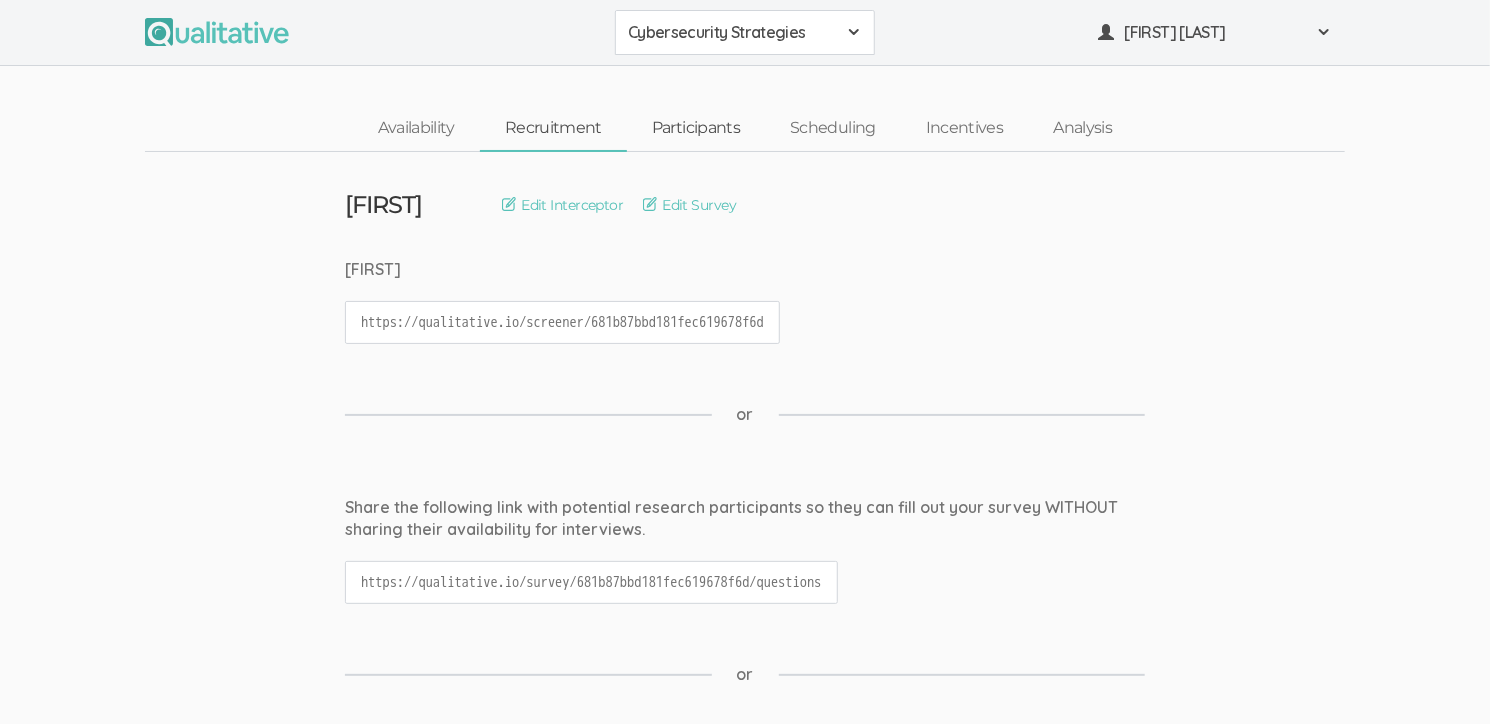 click on "Participants" at bounding box center (696, 128) 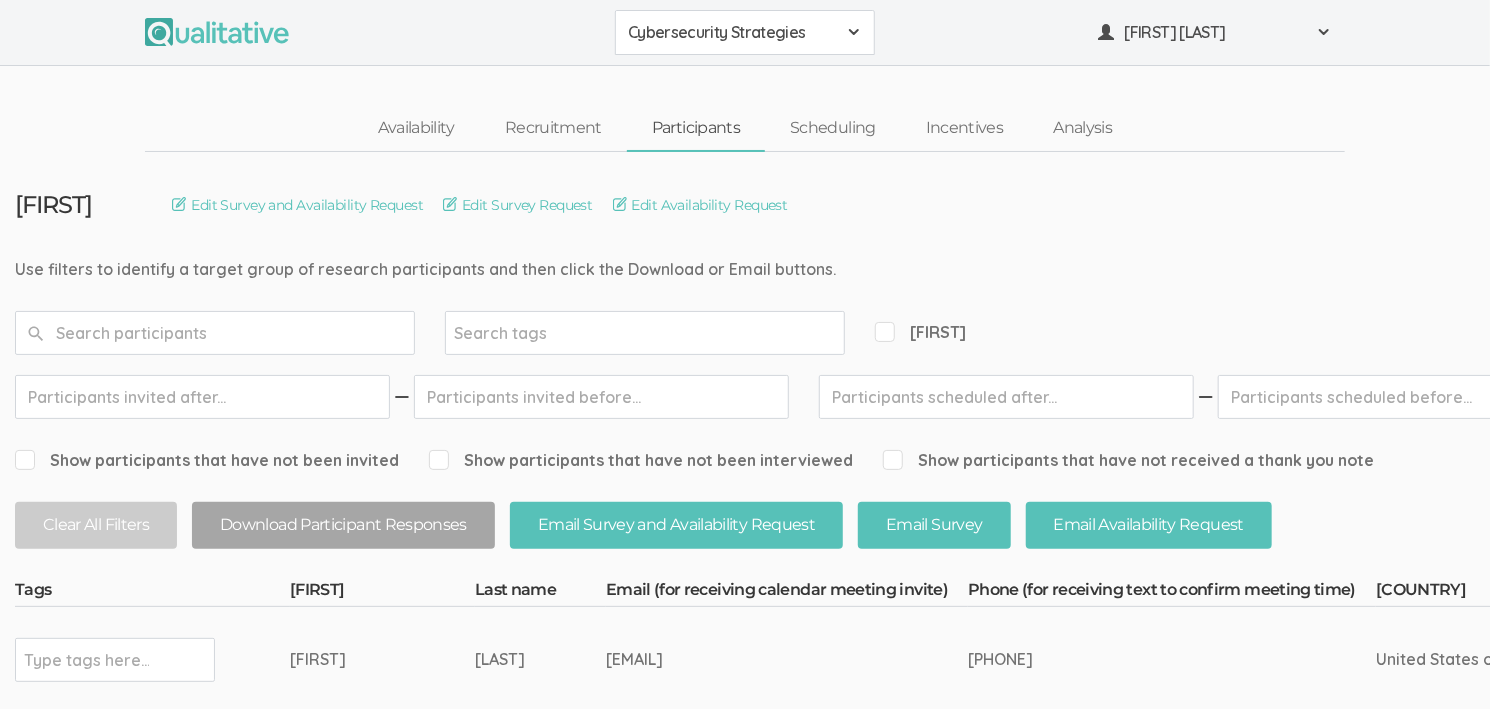 click on "Show participants that have not been invited" at bounding box center [207, 460] 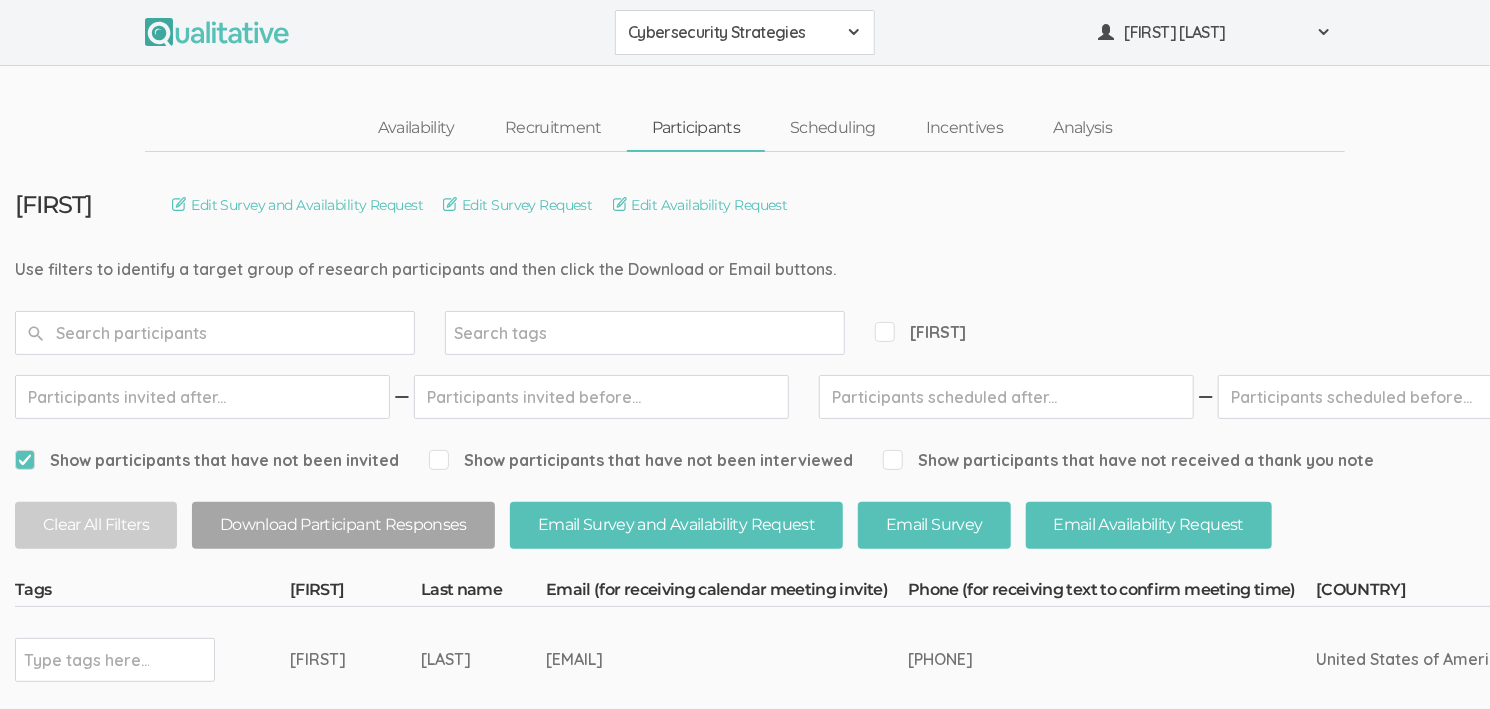 click on "Show participants that have not been invited" at bounding box center [207, 460] 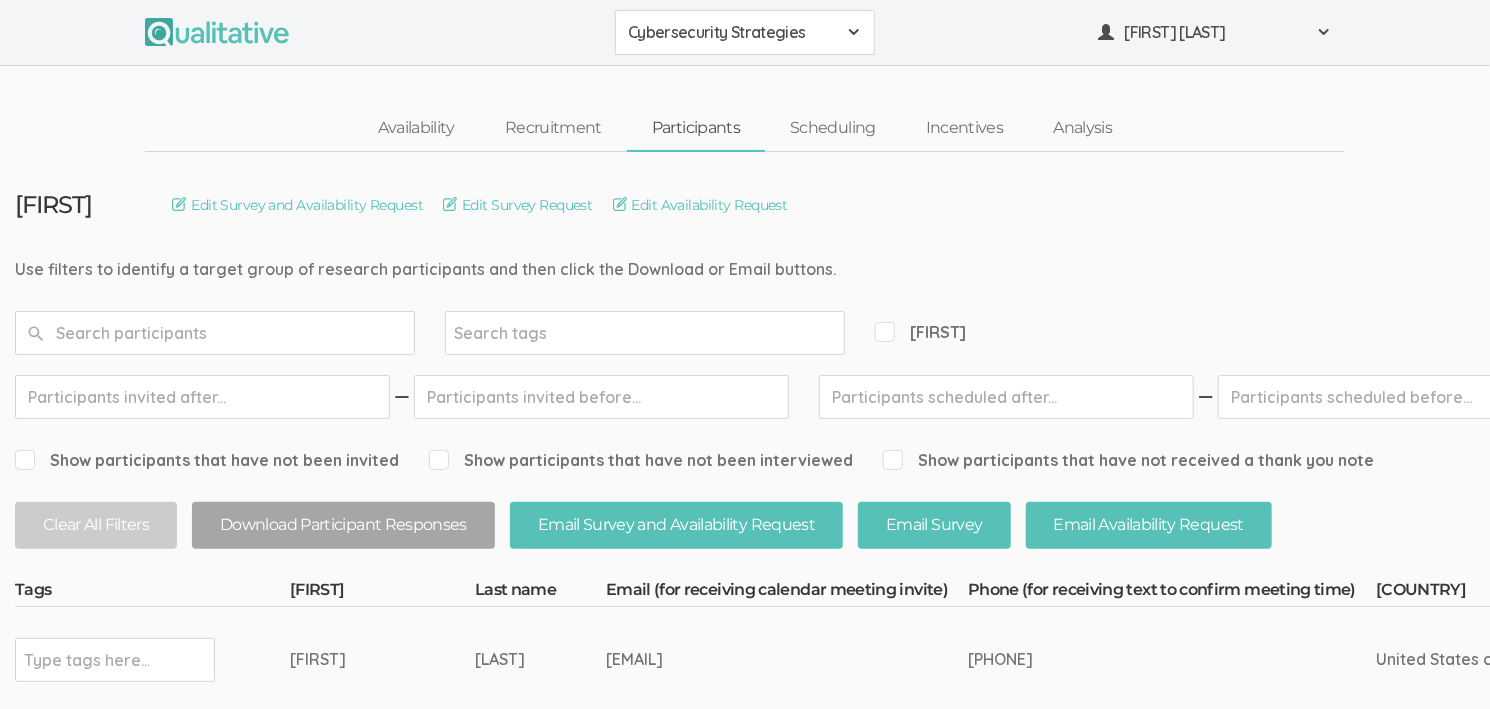 click on "Show participants that have not been invited
Show participants that have not been interviewed
Show participants that have not received a thank you note" at bounding box center (2224, 428) 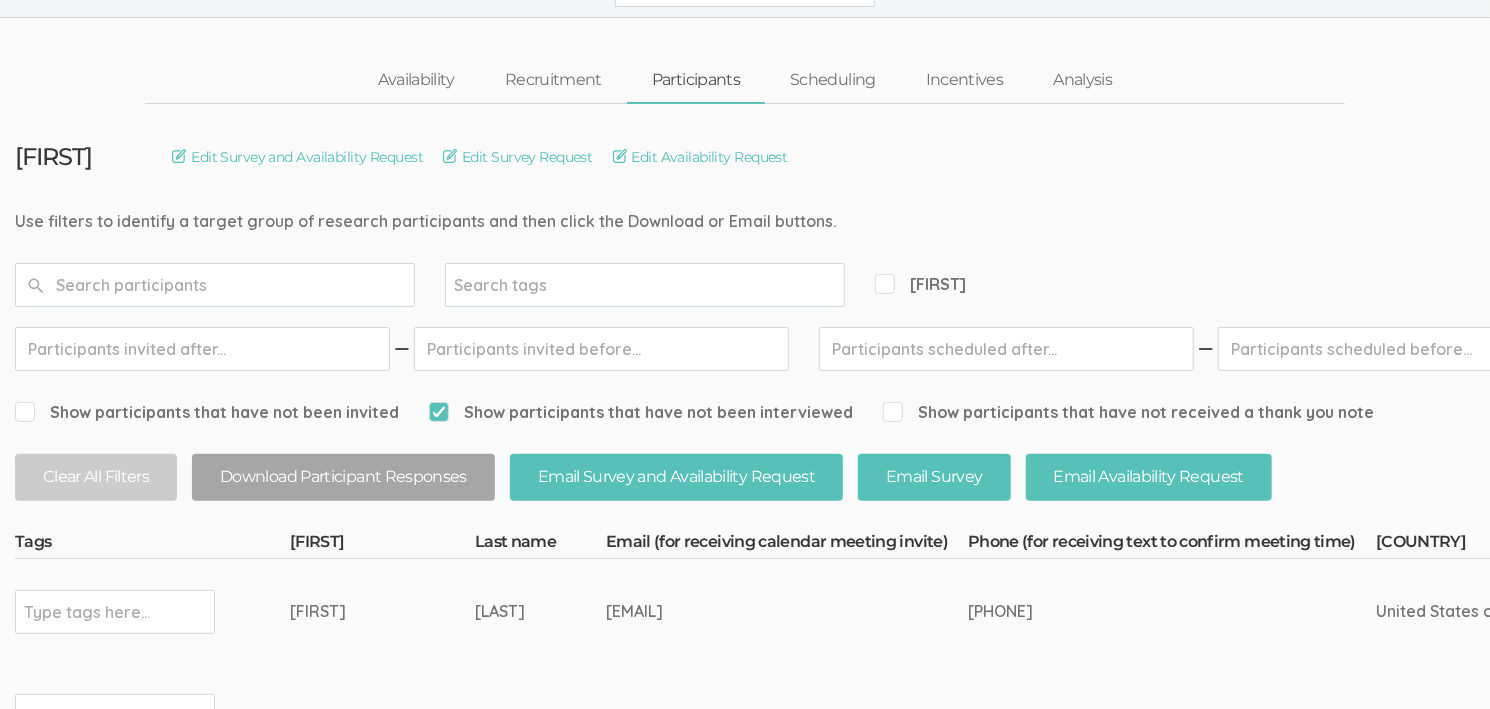 scroll, scrollTop: 45, scrollLeft: 0, axis: vertical 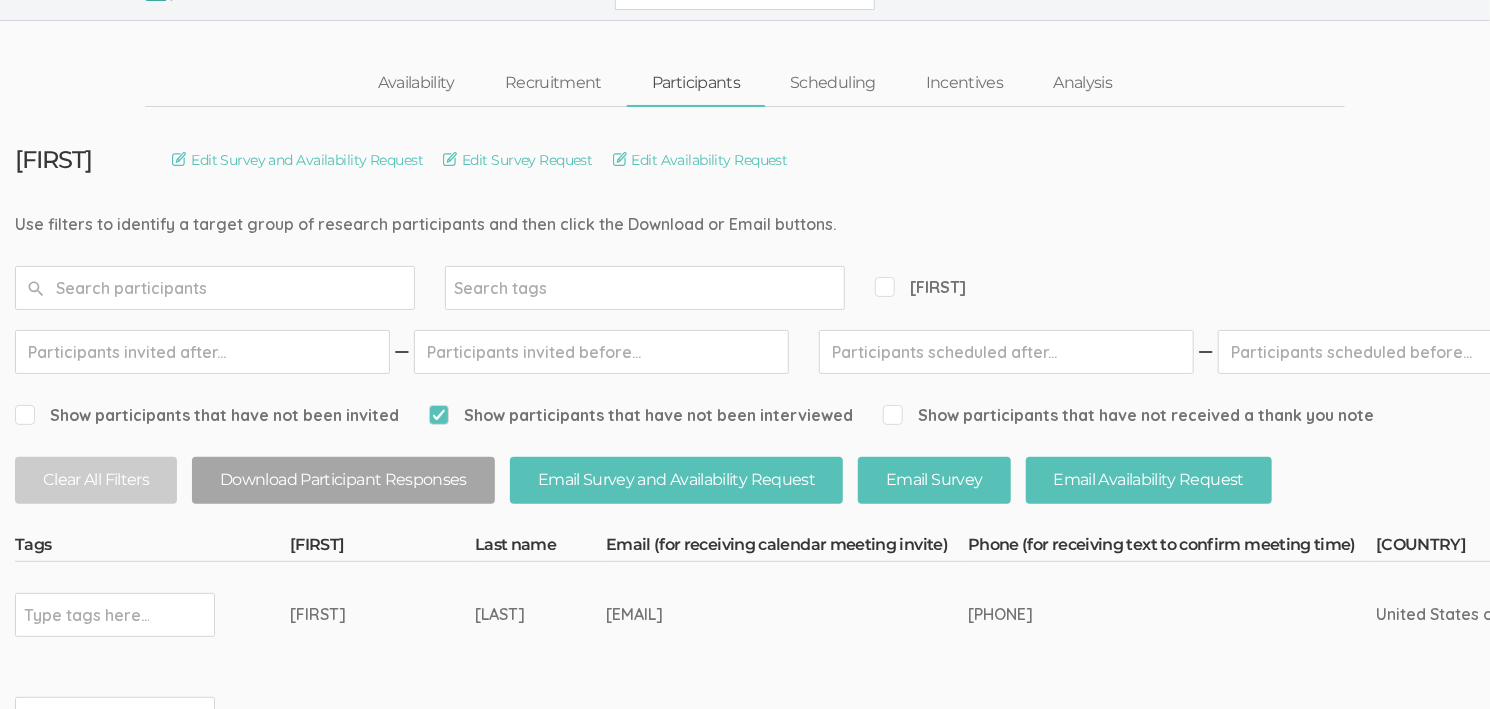 click on "Show participants that have not been interviewed" at bounding box center (435, 414) 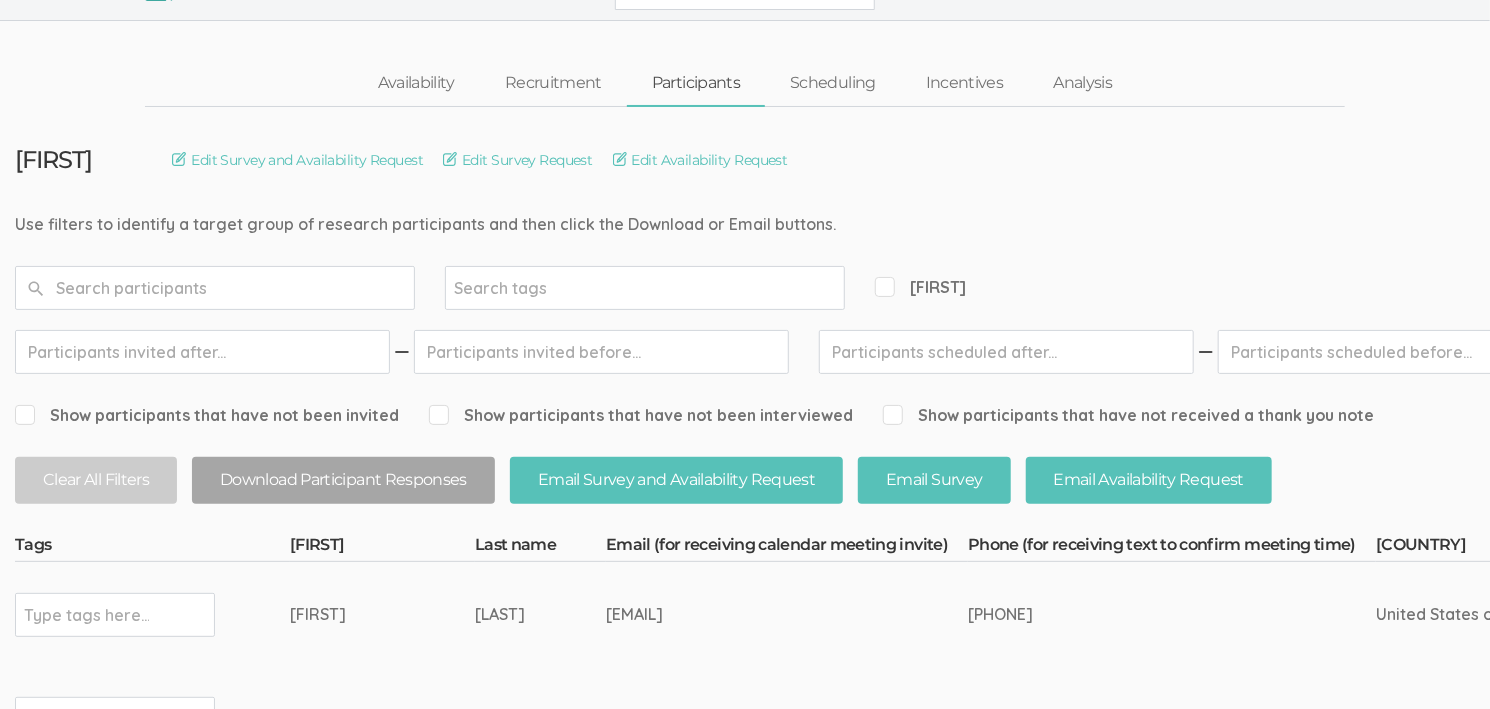 scroll, scrollTop: 0, scrollLeft: 0, axis: both 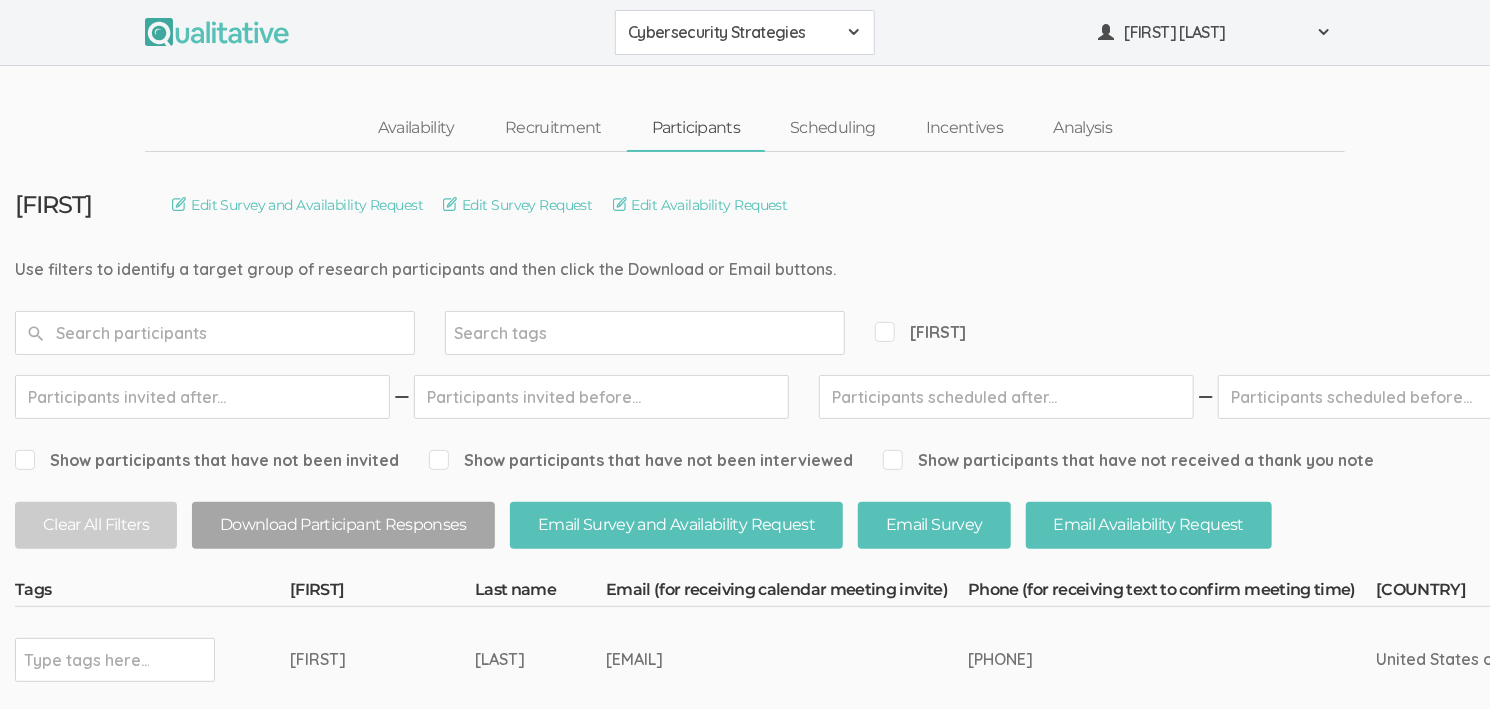 click on "Show participants that have not received a thank you note" at bounding box center (1128, 460) 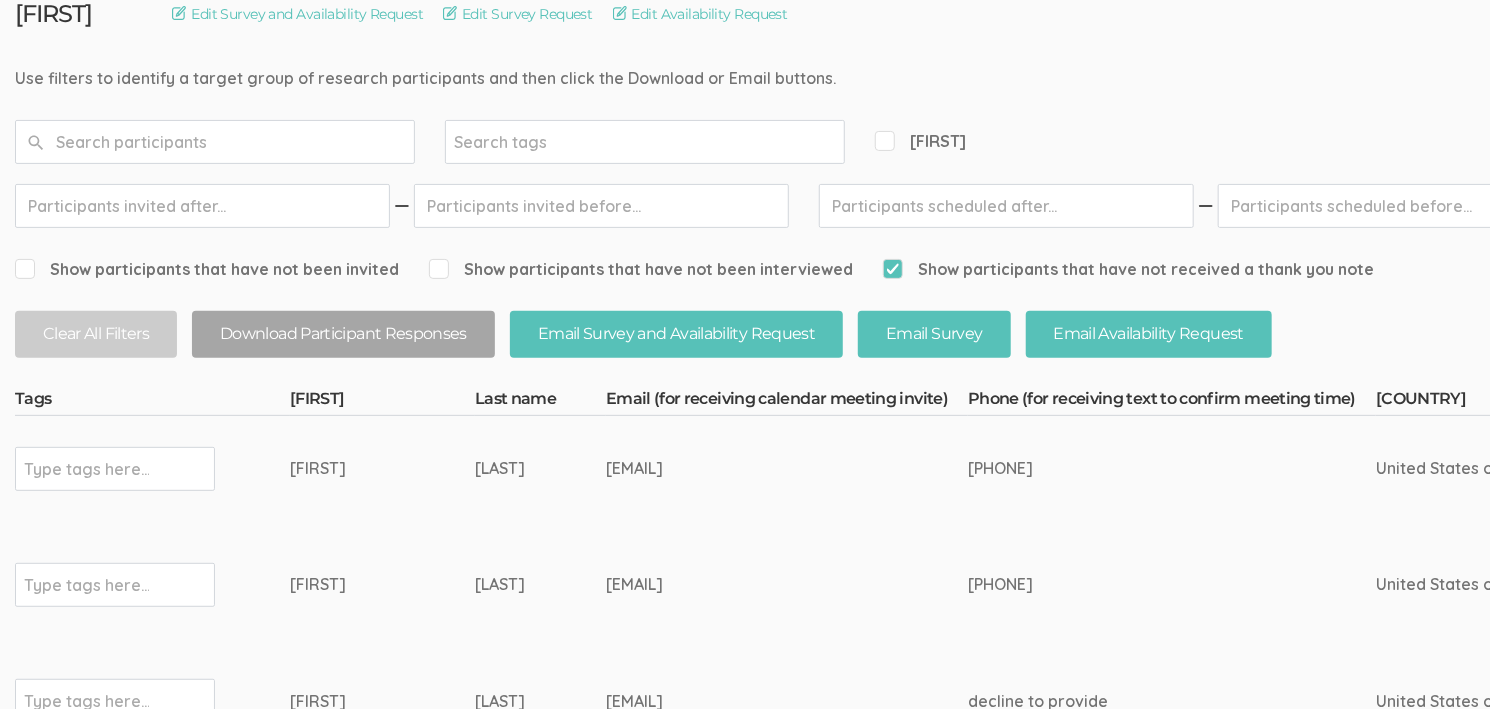 scroll, scrollTop: 0, scrollLeft: 0, axis: both 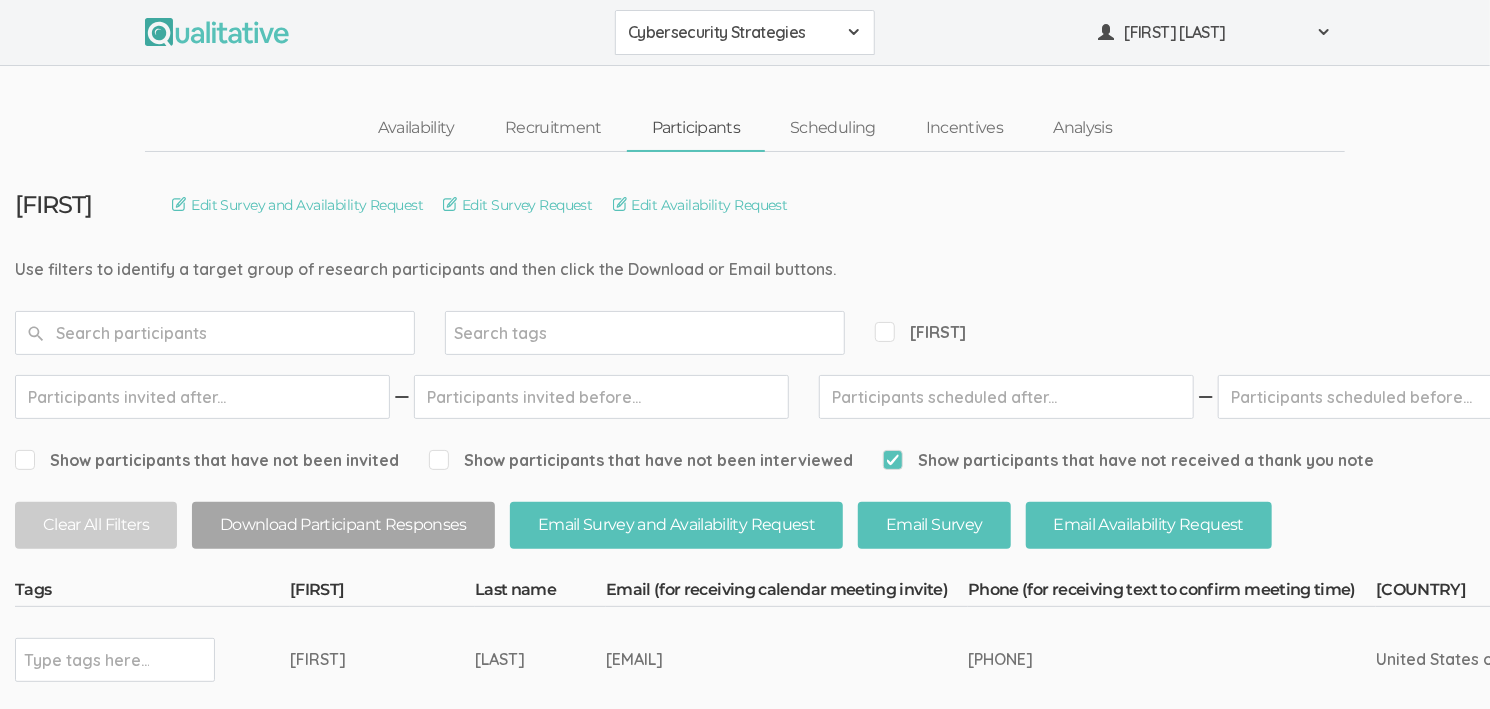 click on "Show participants that have not received a thank you note" at bounding box center [889, 459] 